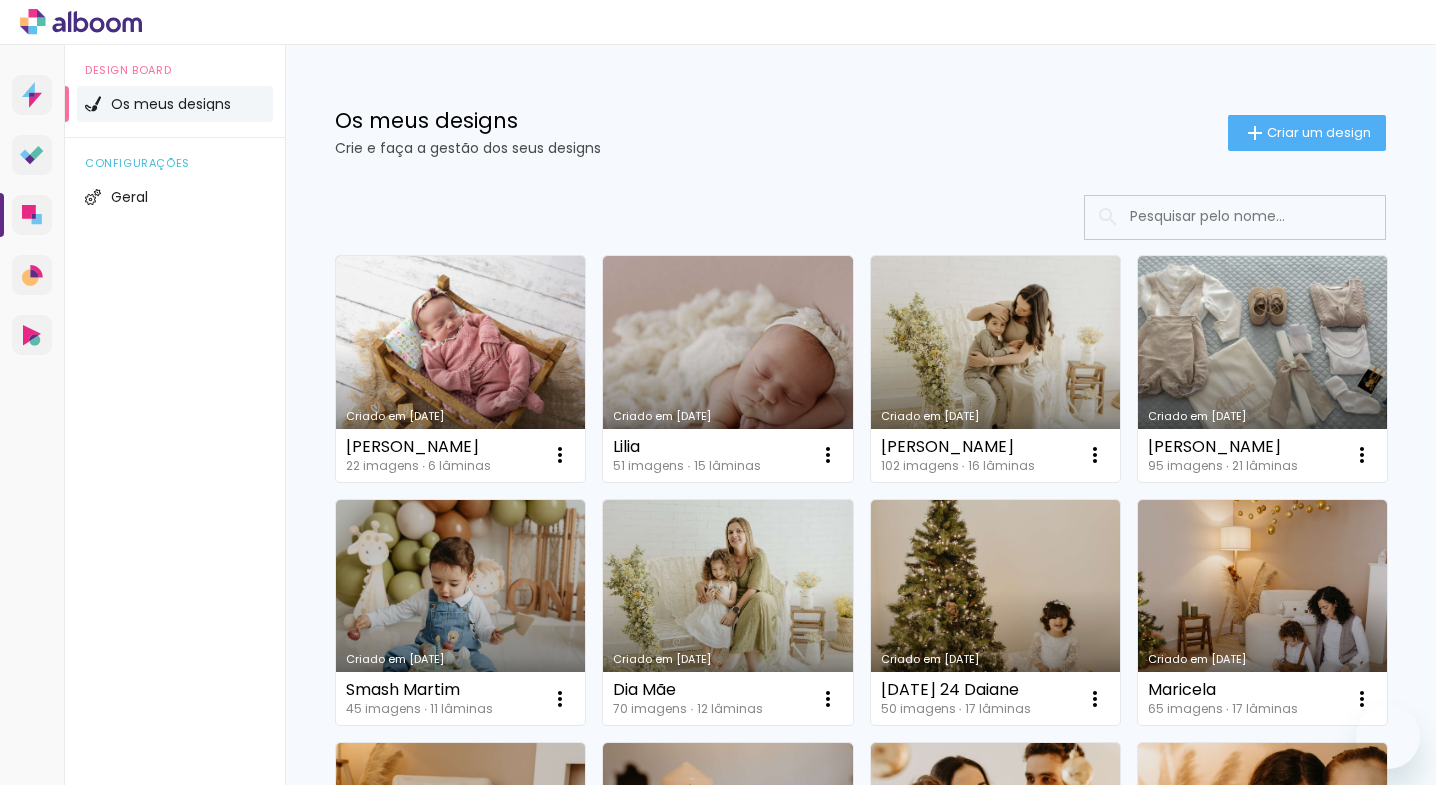 scroll, scrollTop: 0, scrollLeft: 0, axis: both 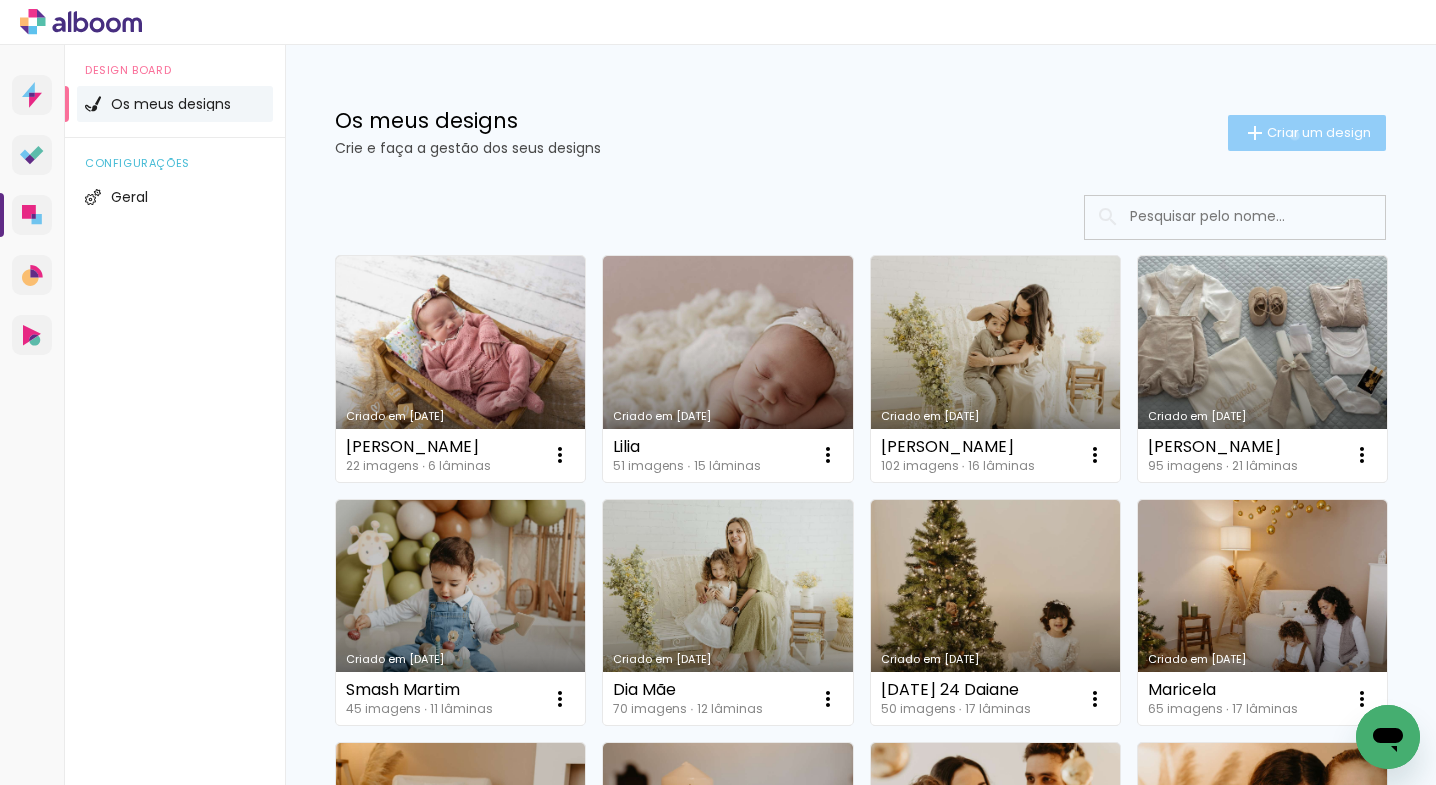 click on "Criar um design" 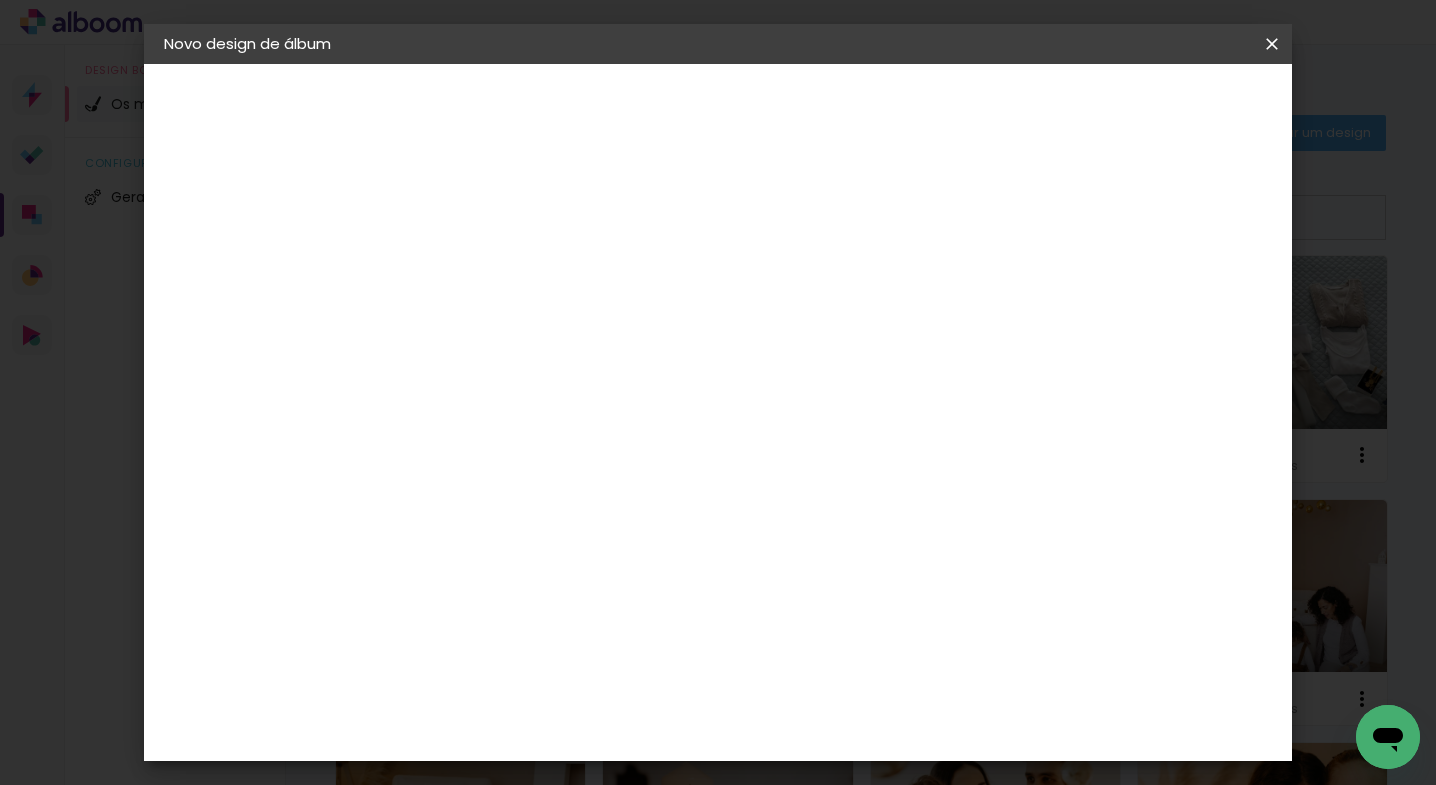 click at bounding box center [491, 268] 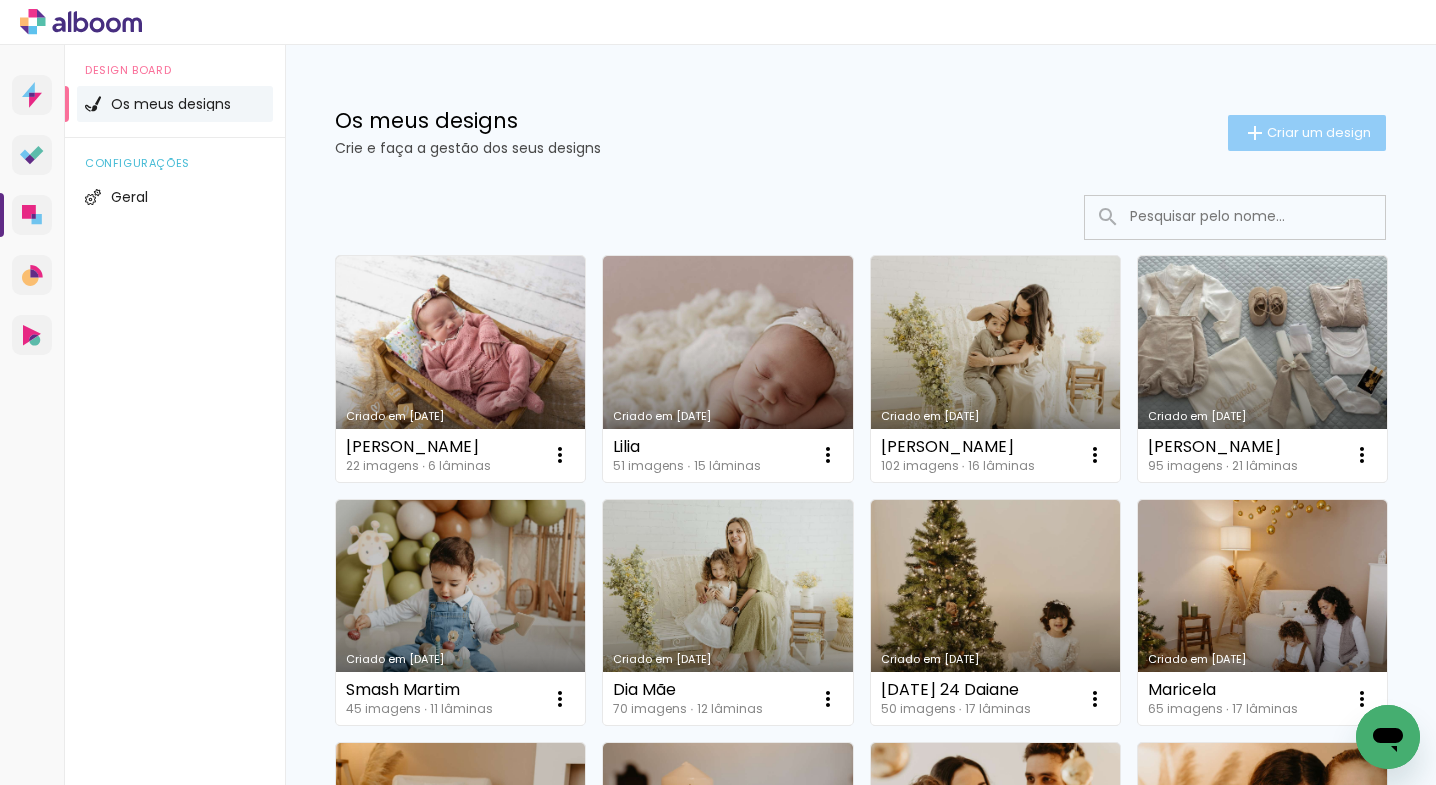 click on "Criar um design" 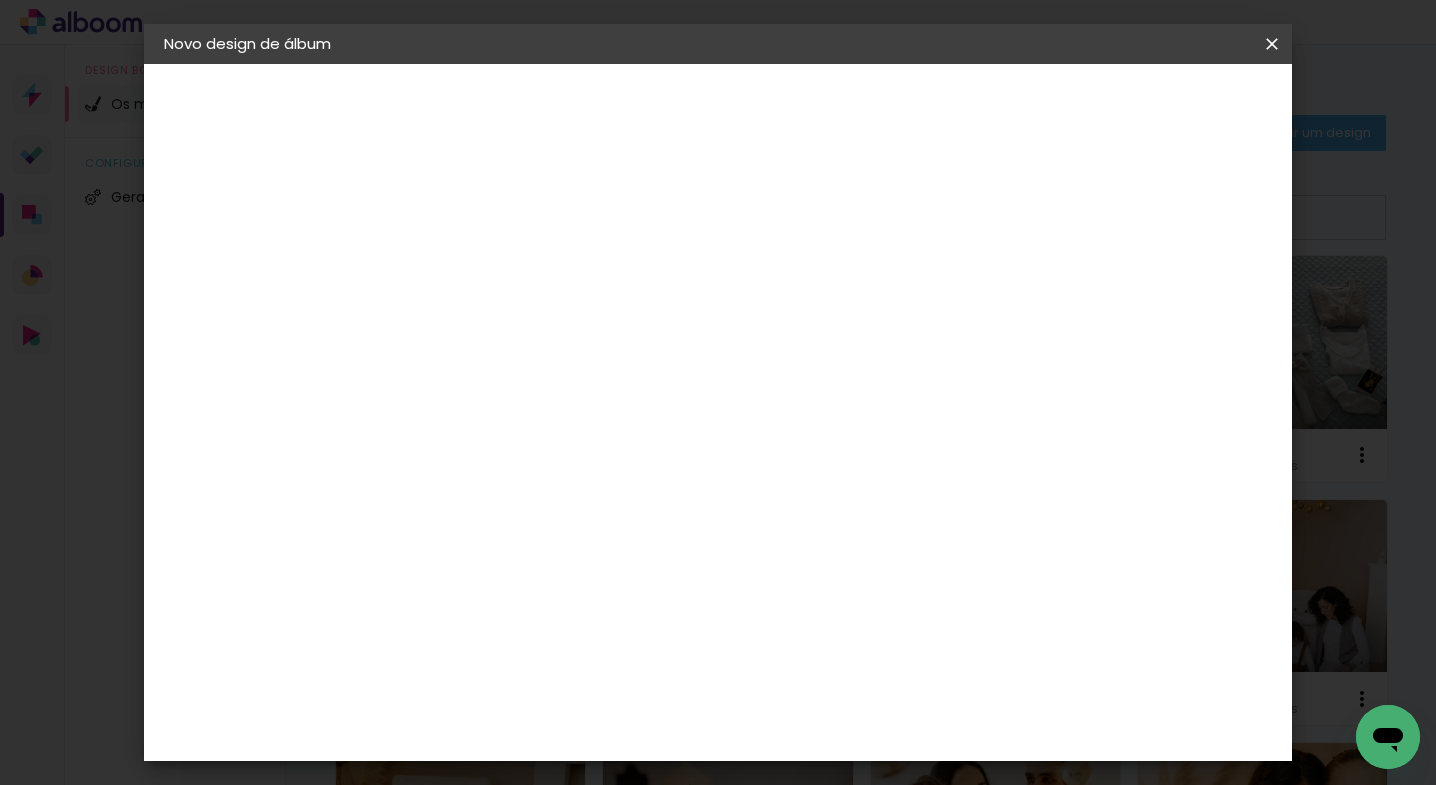 click at bounding box center [491, 268] 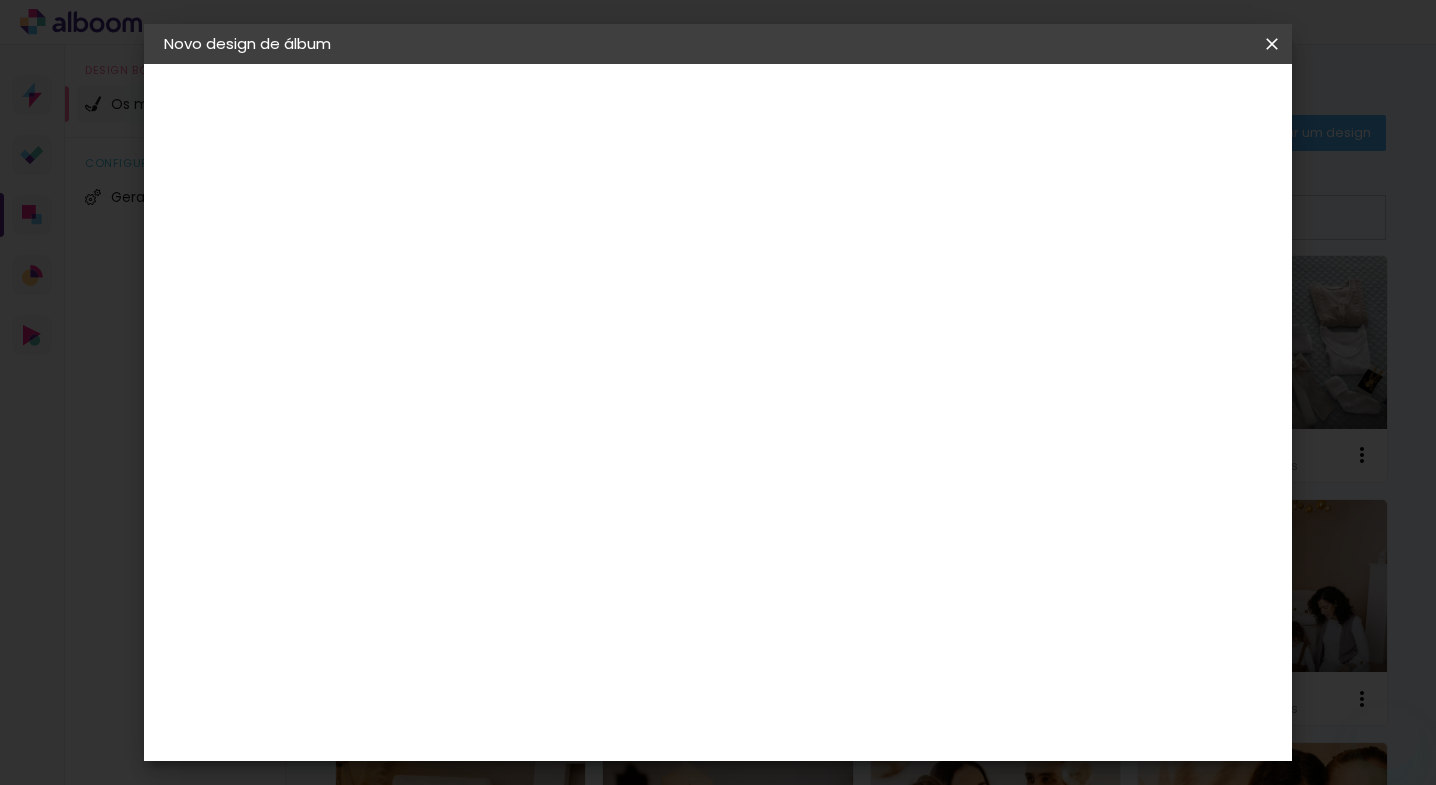 scroll, scrollTop: 0, scrollLeft: 0, axis: both 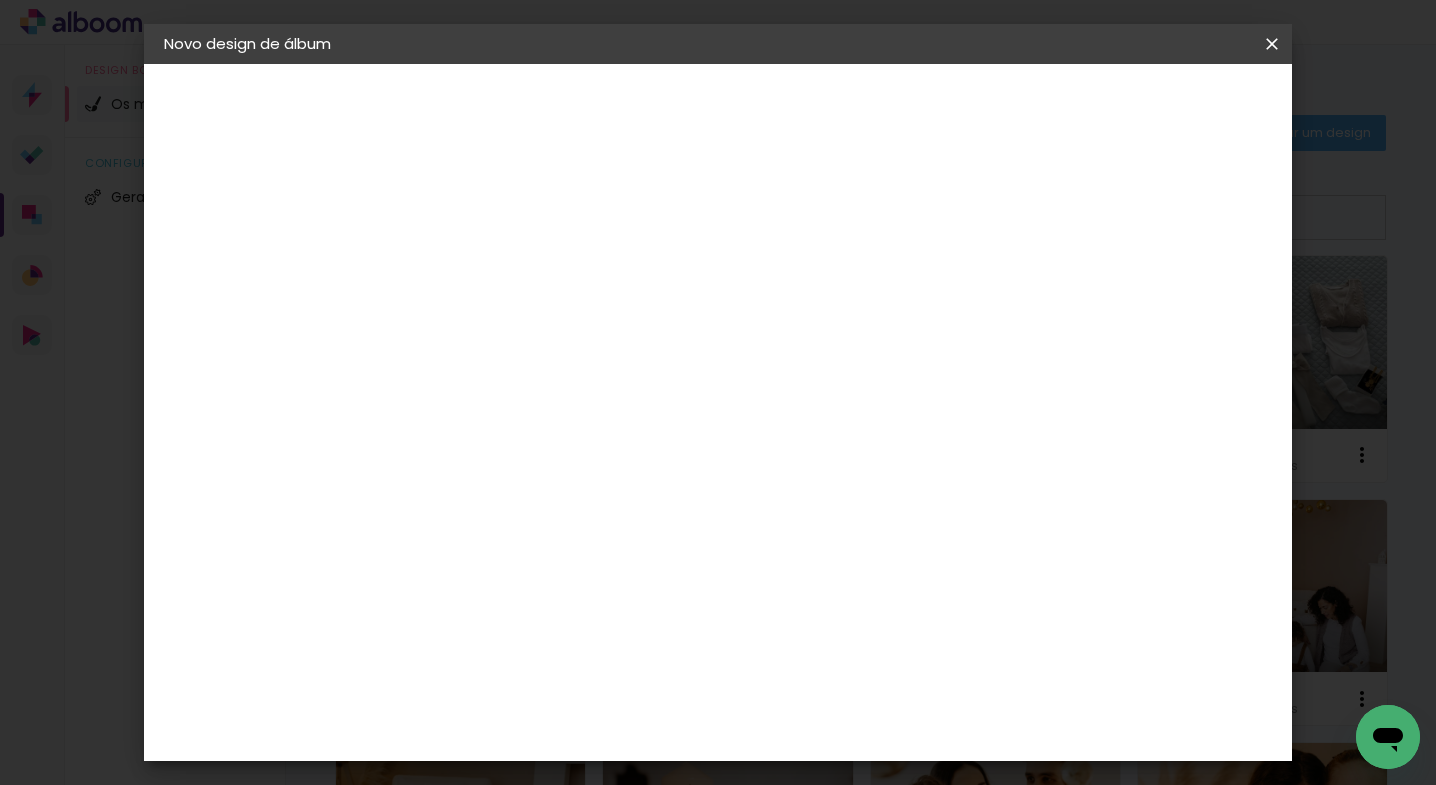 click on "30" at bounding box center (428, 399) 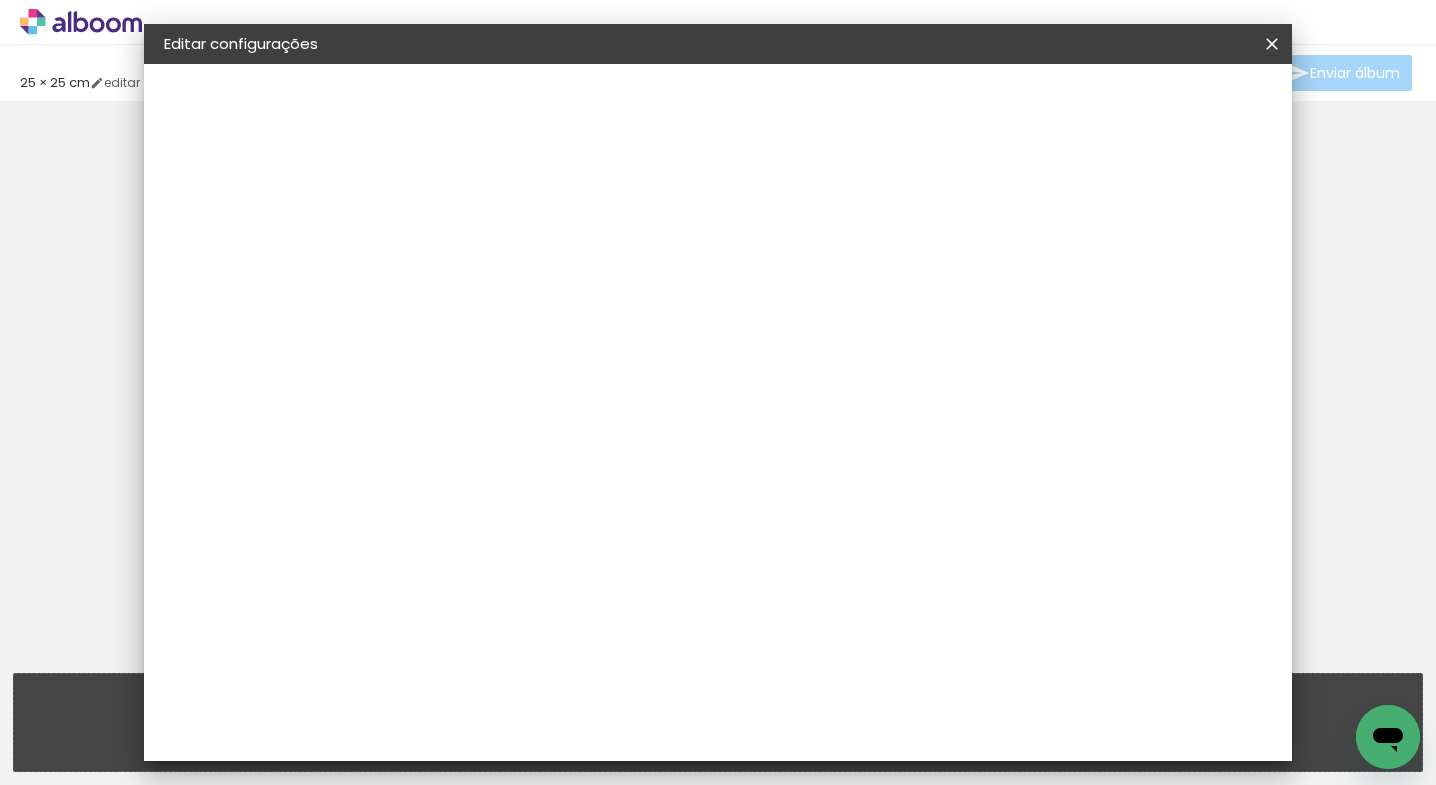 type on "25" 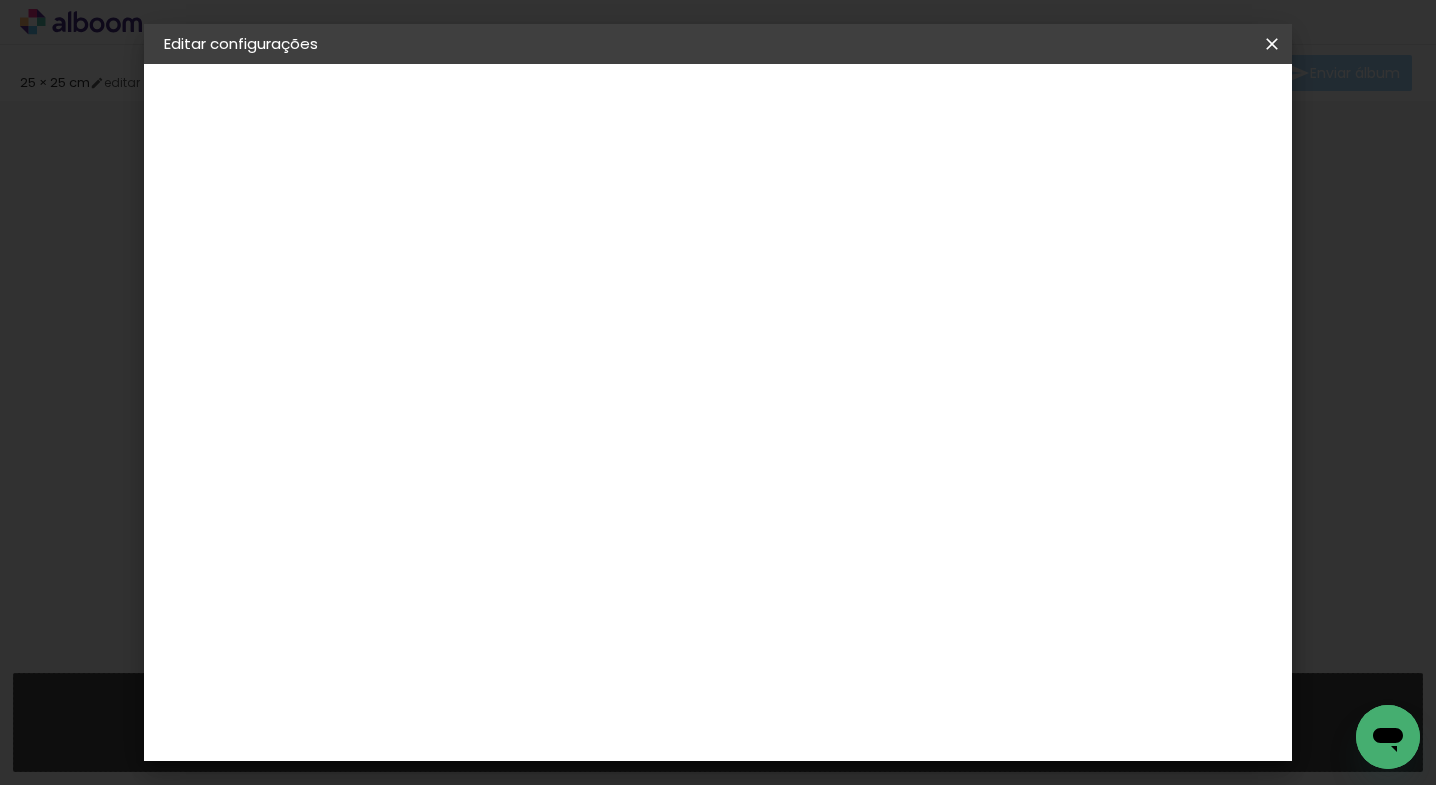scroll, scrollTop: 53, scrollLeft: 0, axis: vertical 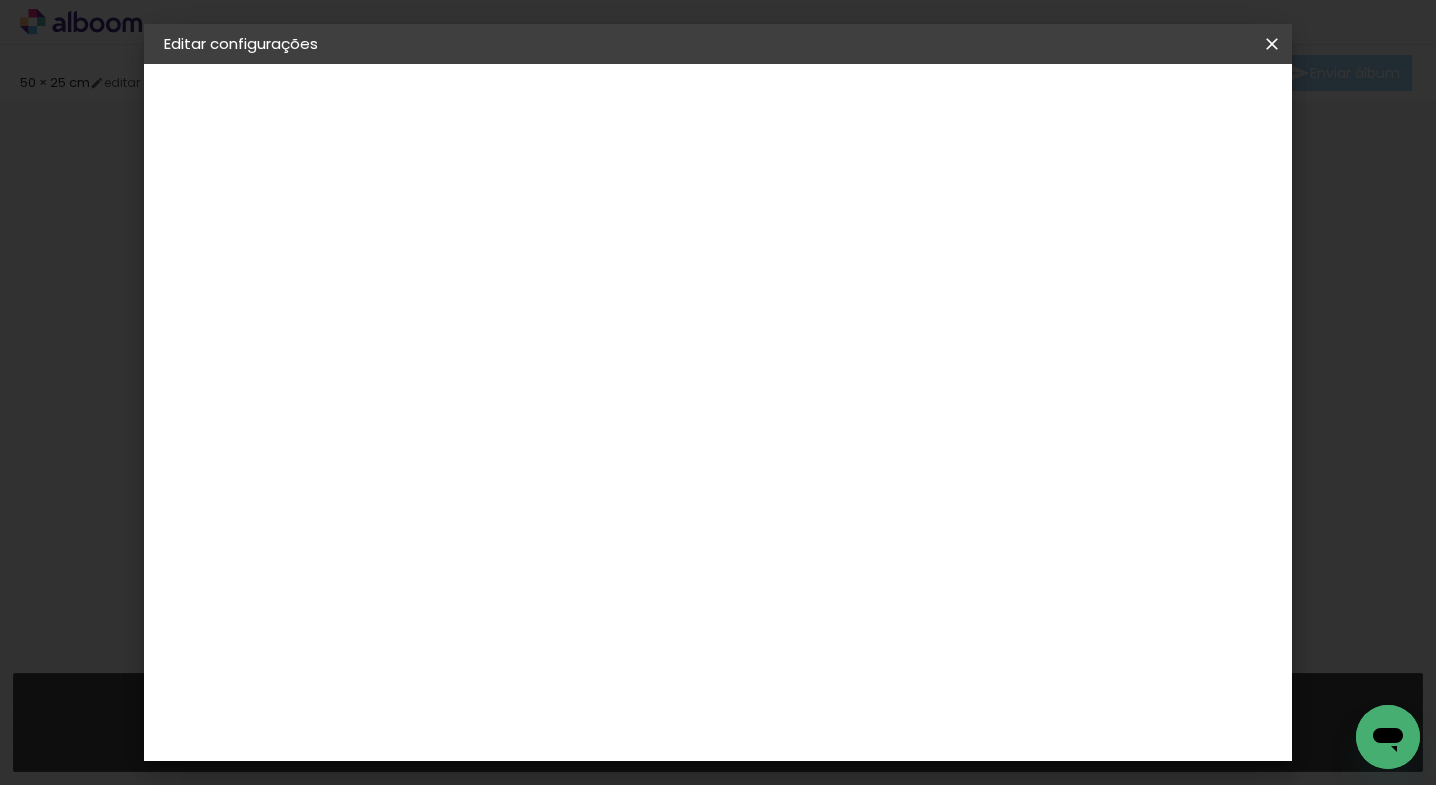 click on "Guardar configurações" at bounding box center [1065, 106] 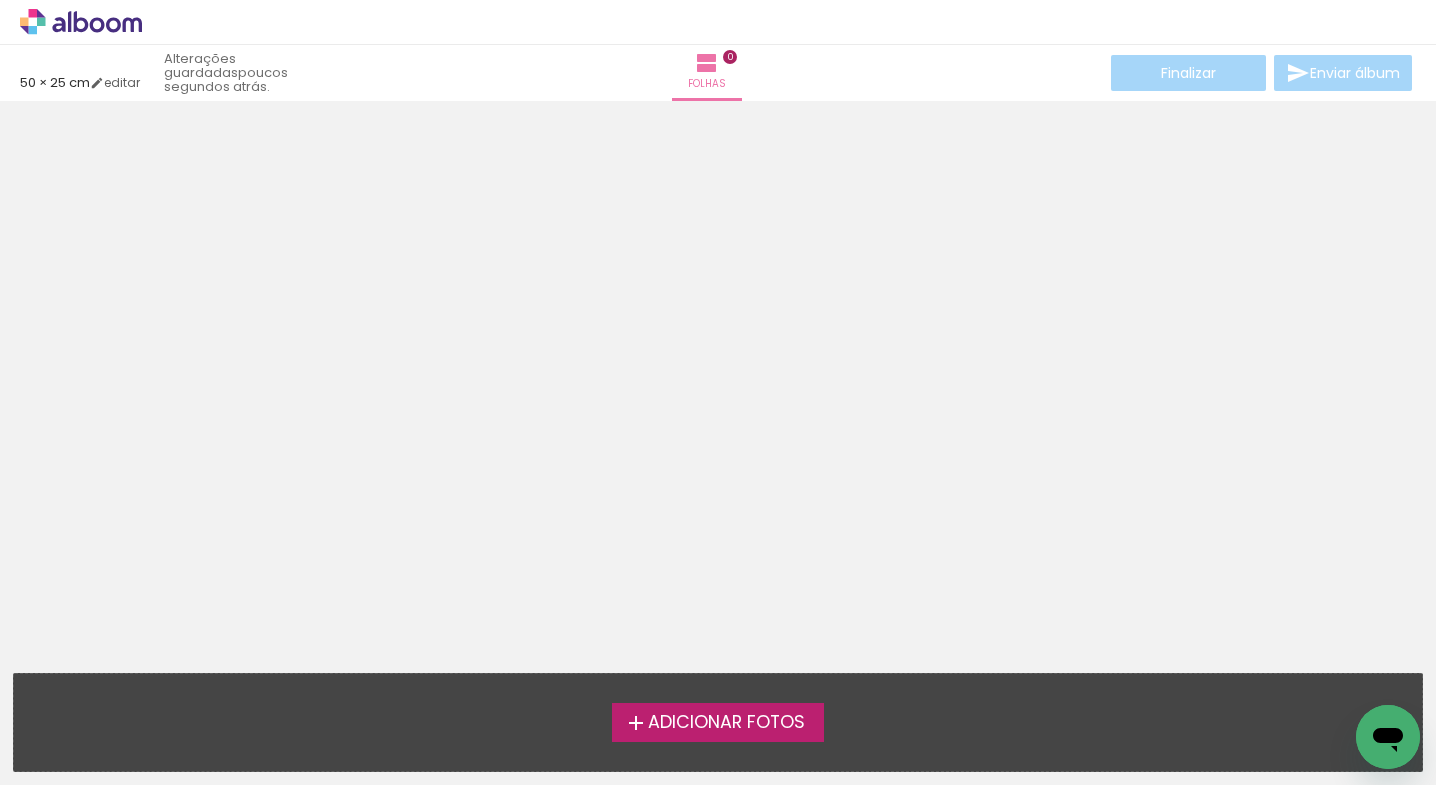 click on "Adicionar Fotos" at bounding box center [726, 723] 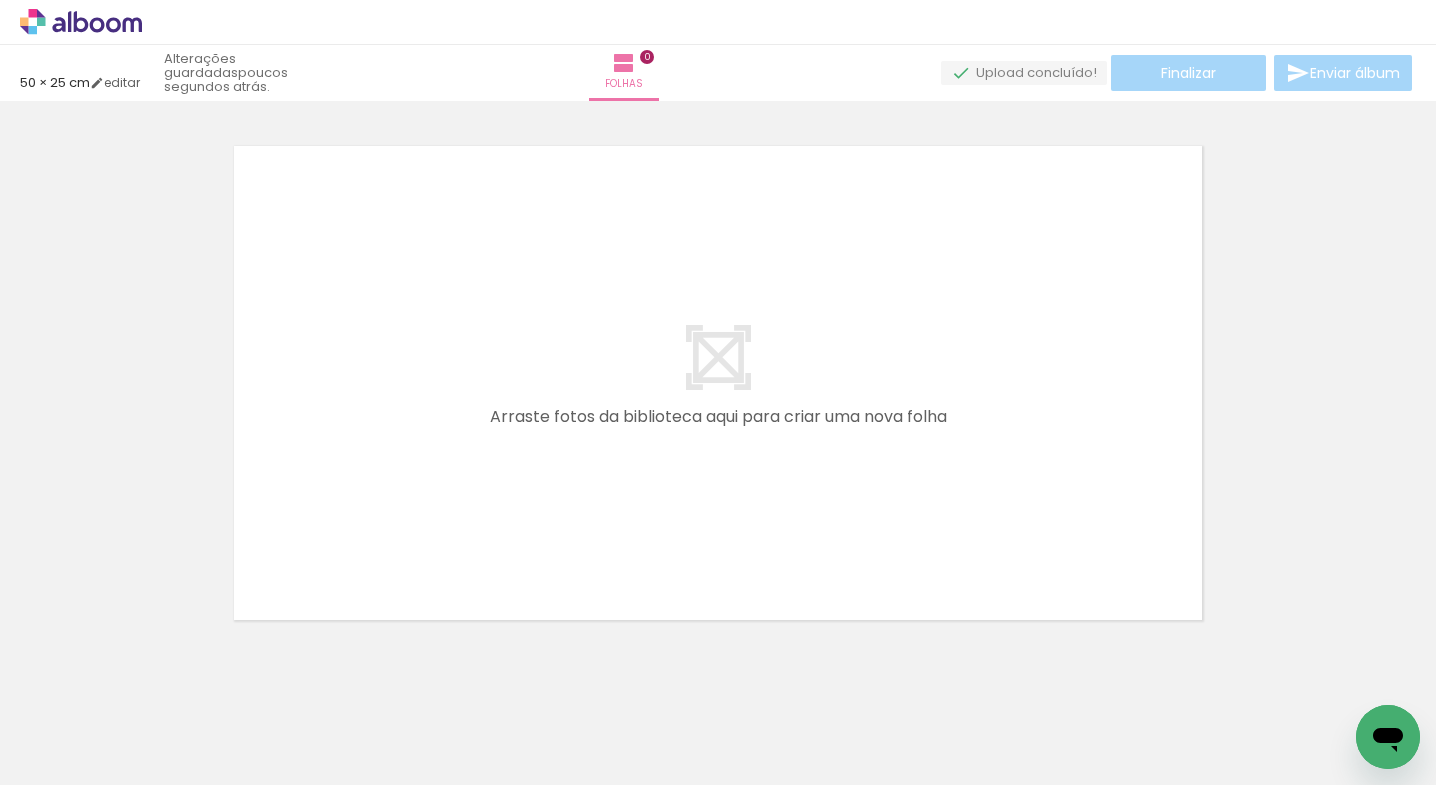 scroll, scrollTop: 25, scrollLeft: 0, axis: vertical 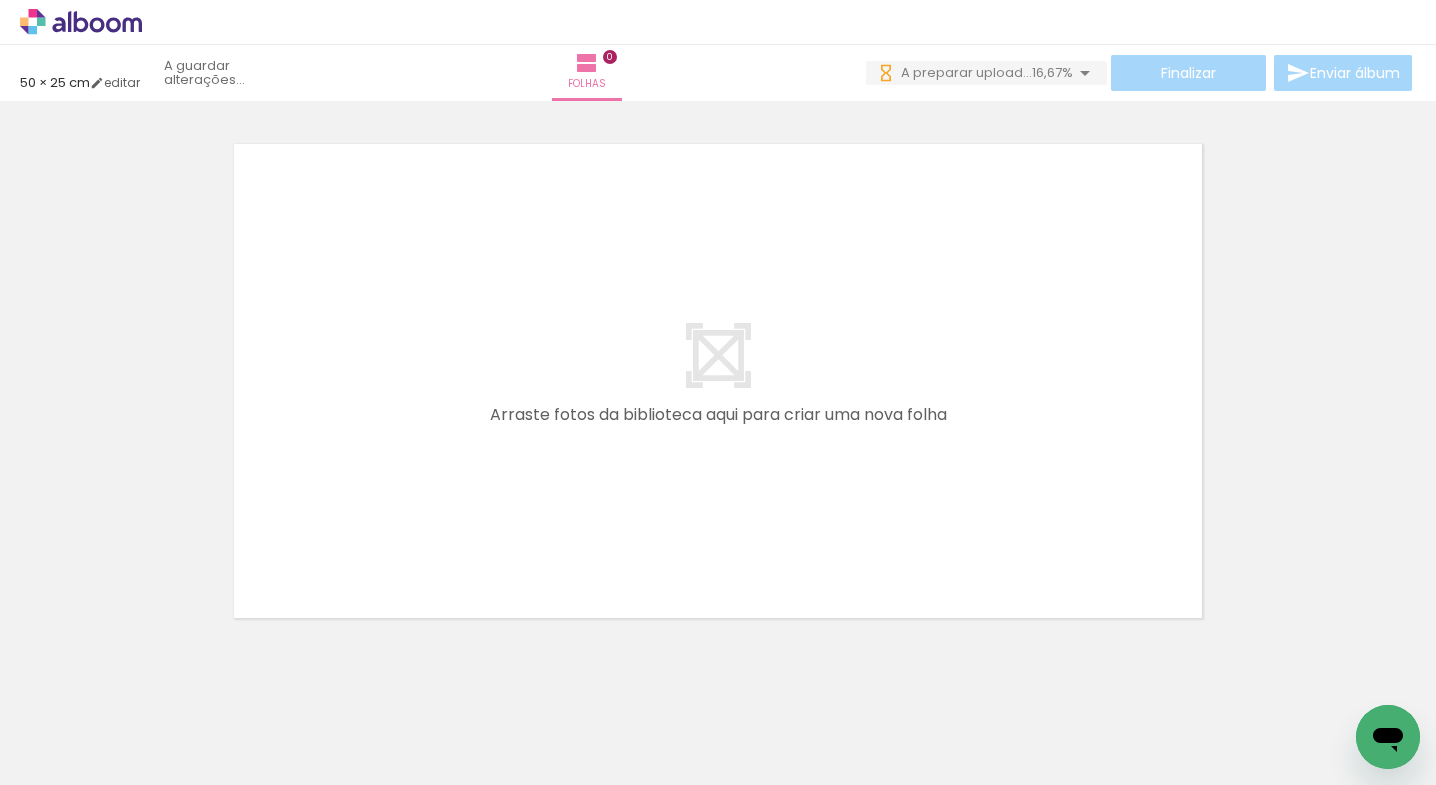 click on "Todas as fotos" at bounding box center (56, 724) 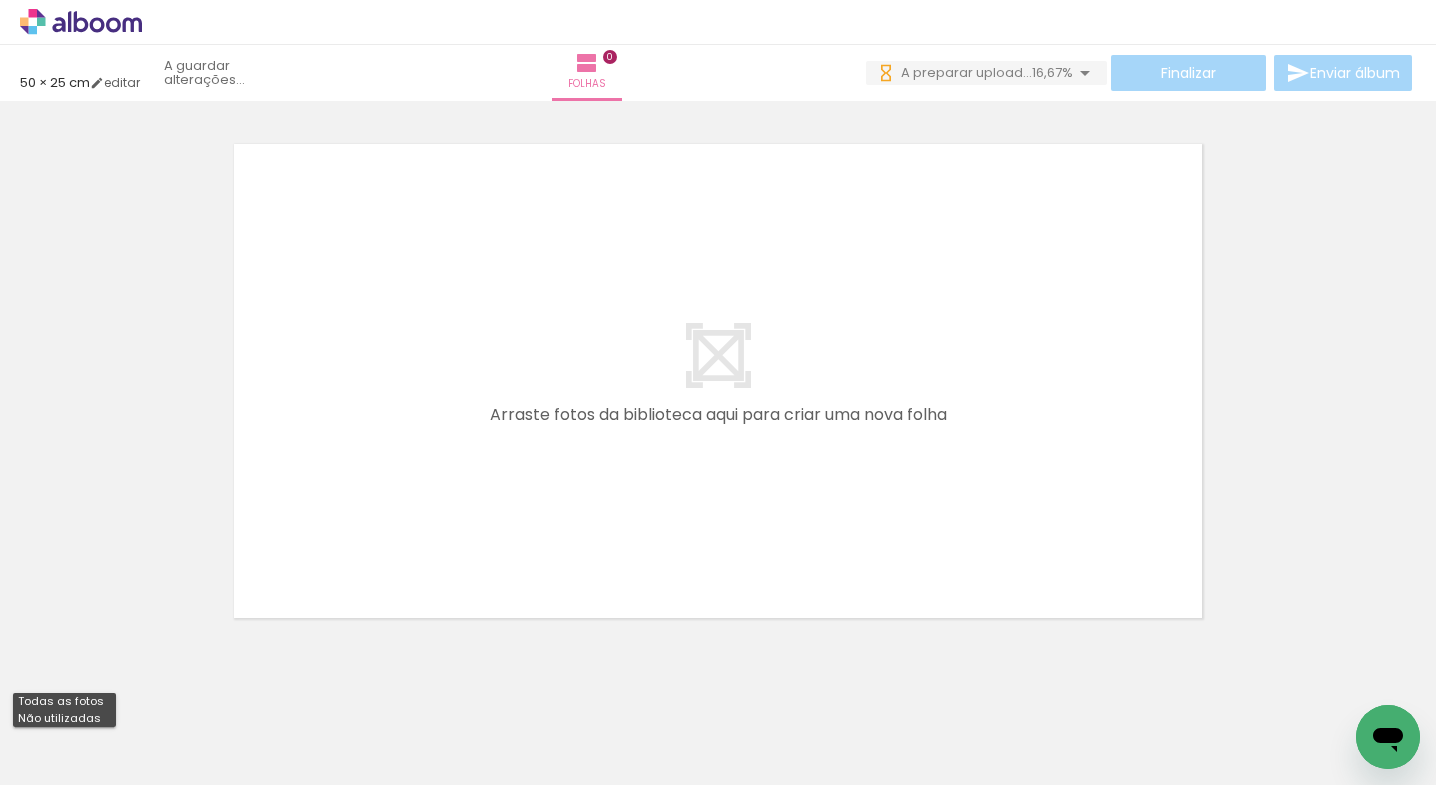 scroll, scrollTop: 0, scrollLeft: 0, axis: both 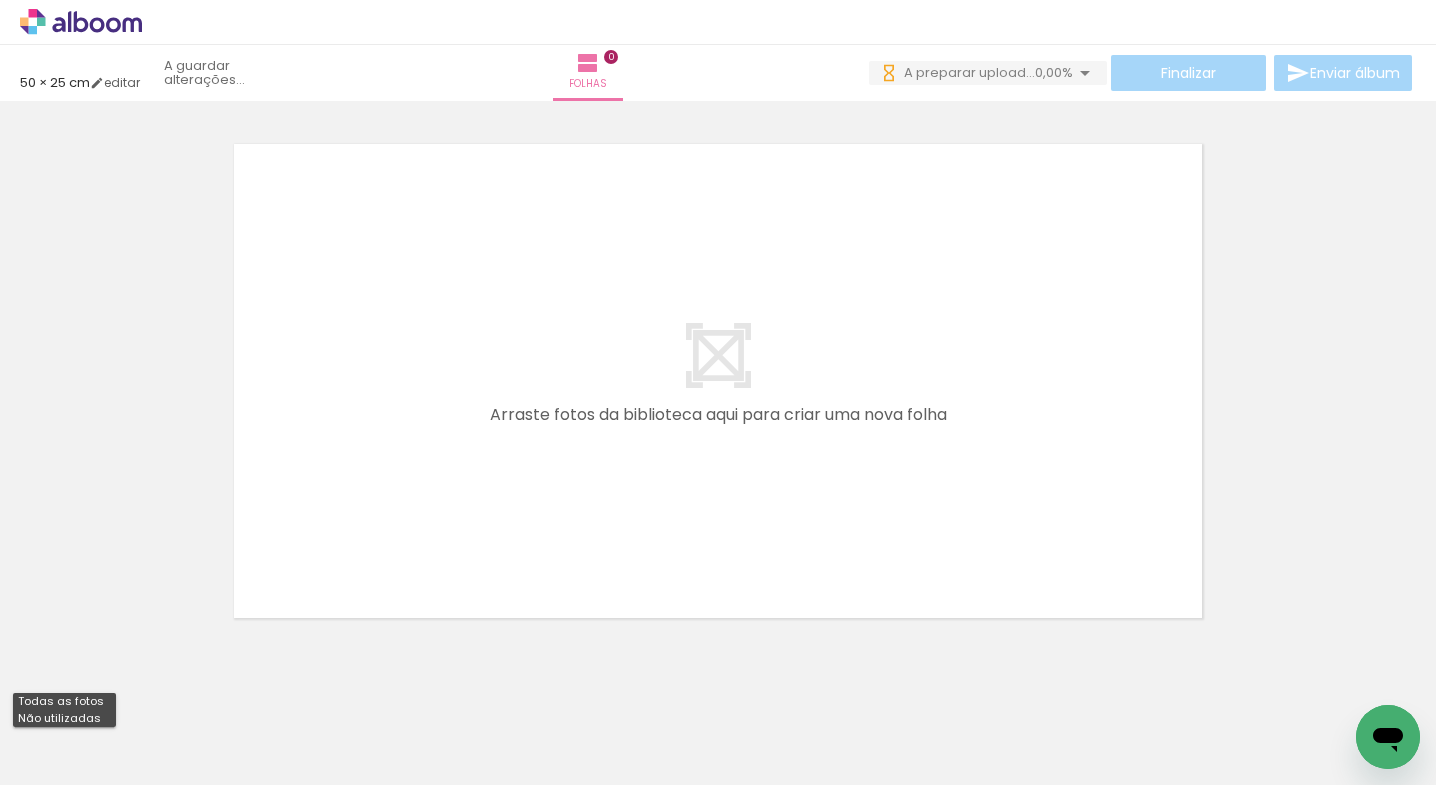 click on "Não utilizadas" at bounding box center [0, 0] 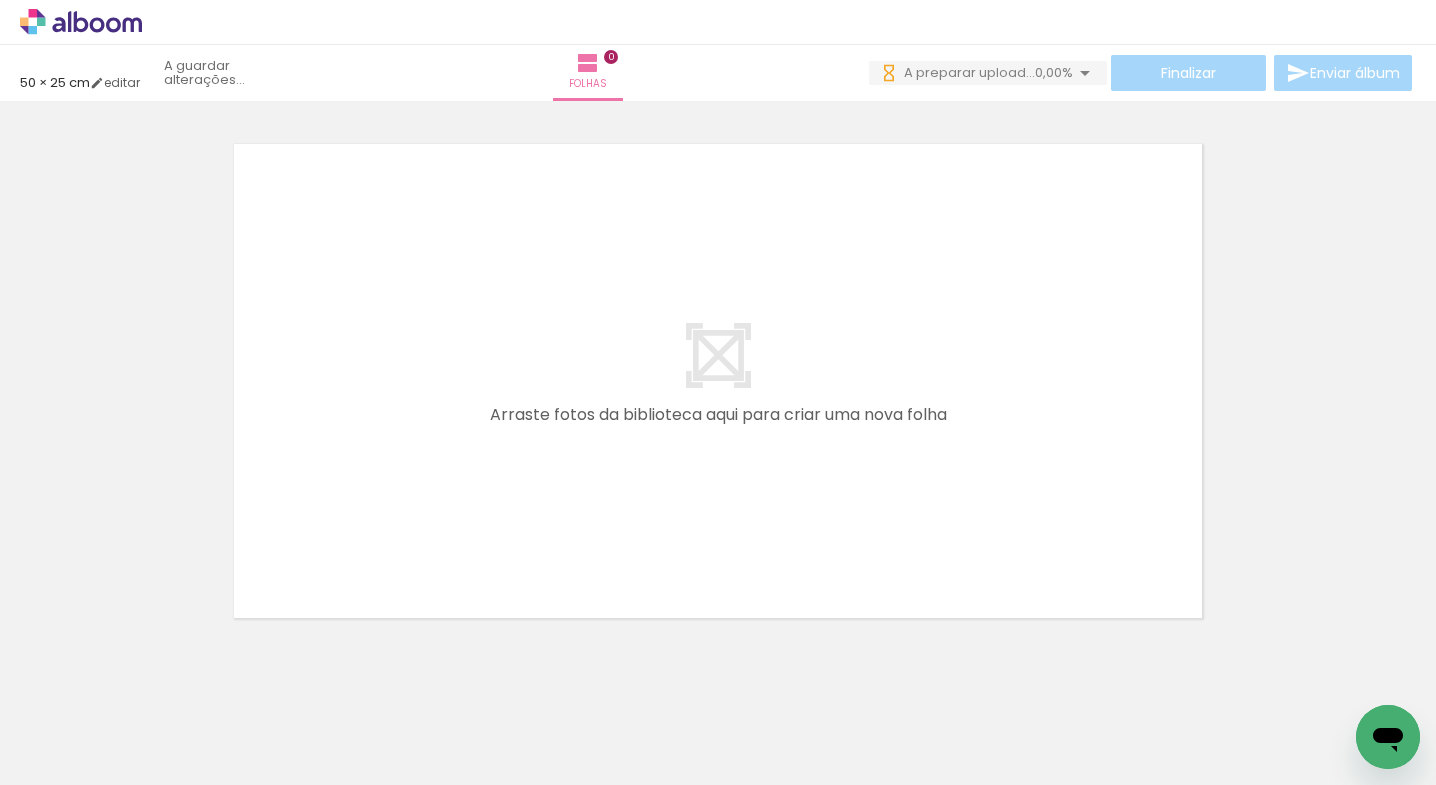 scroll, scrollTop: 0, scrollLeft: 0, axis: both 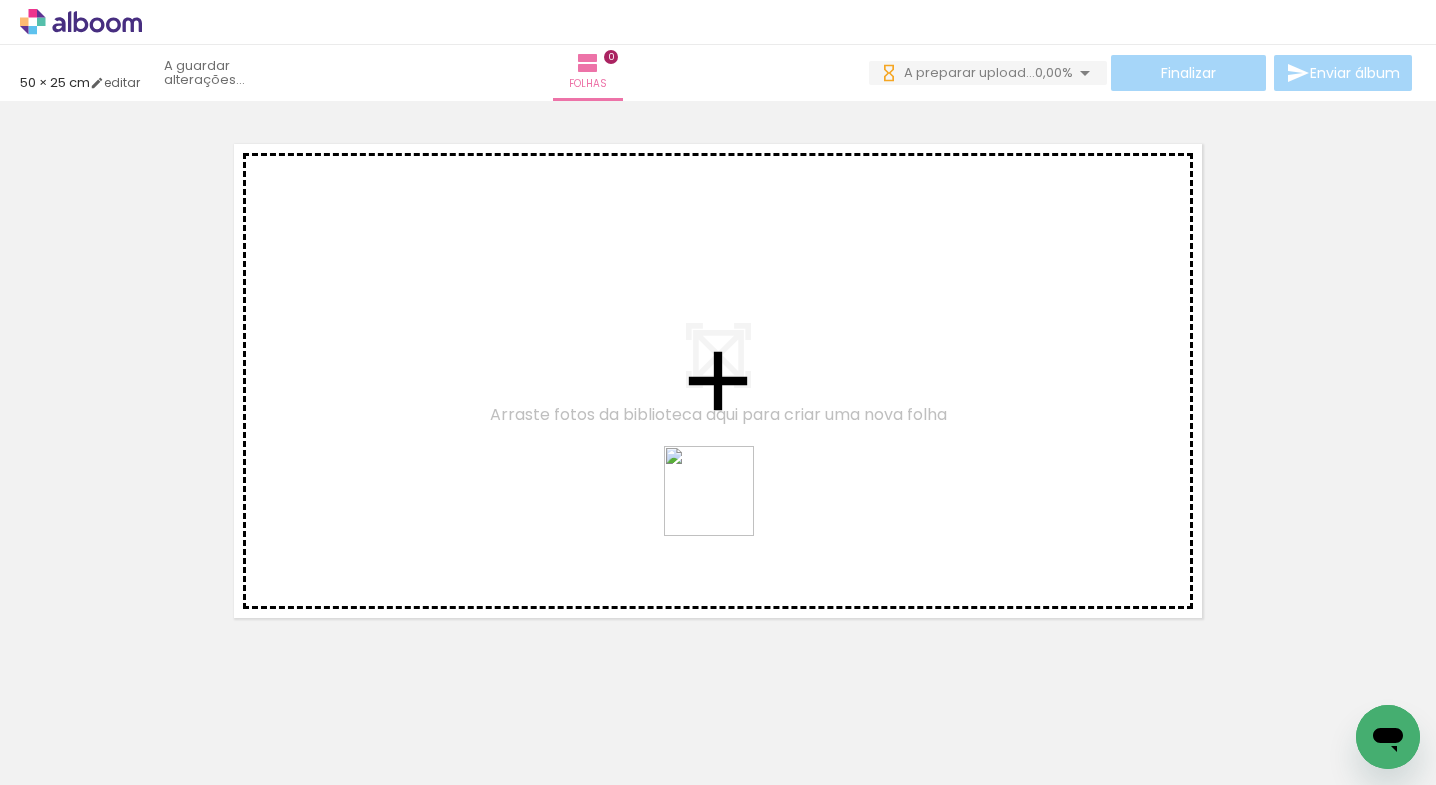 drag, startPoint x: 660, startPoint y: 718, endPoint x: 744, endPoint y: 715, distance: 84.05355 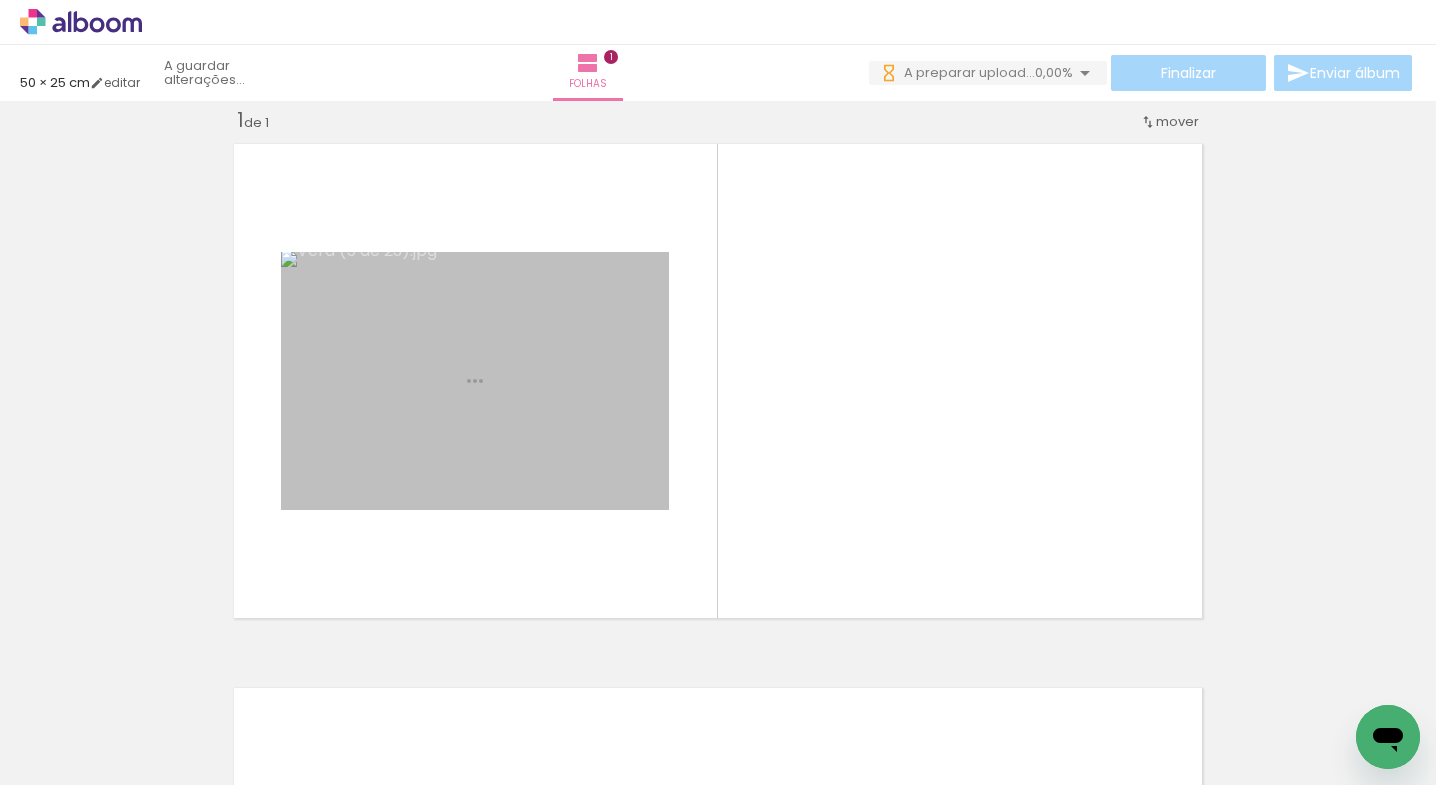 scroll, scrollTop: 25, scrollLeft: 0, axis: vertical 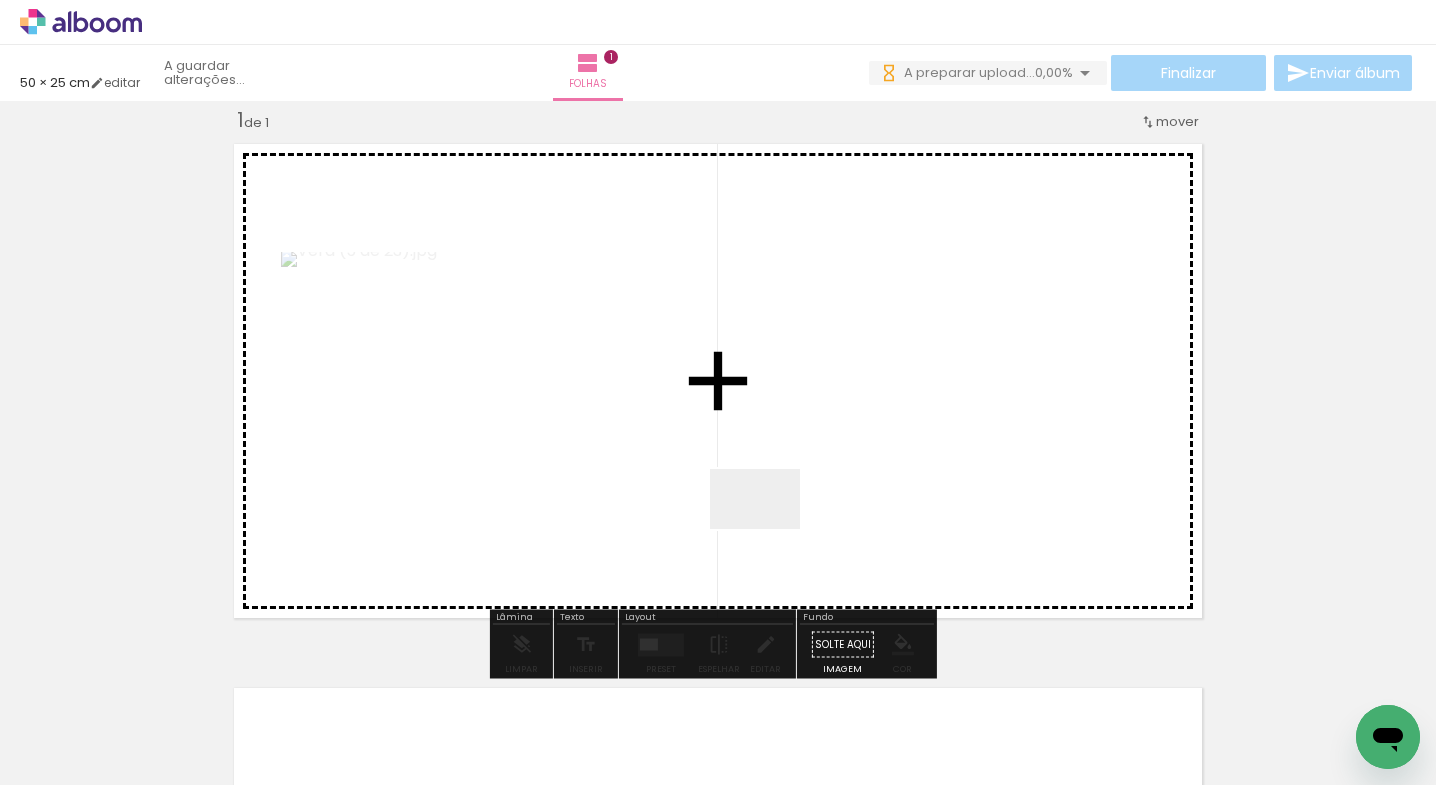 drag, startPoint x: 770, startPoint y: 529, endPoint x: 796, endPoint y: 556, distance: 37.48333 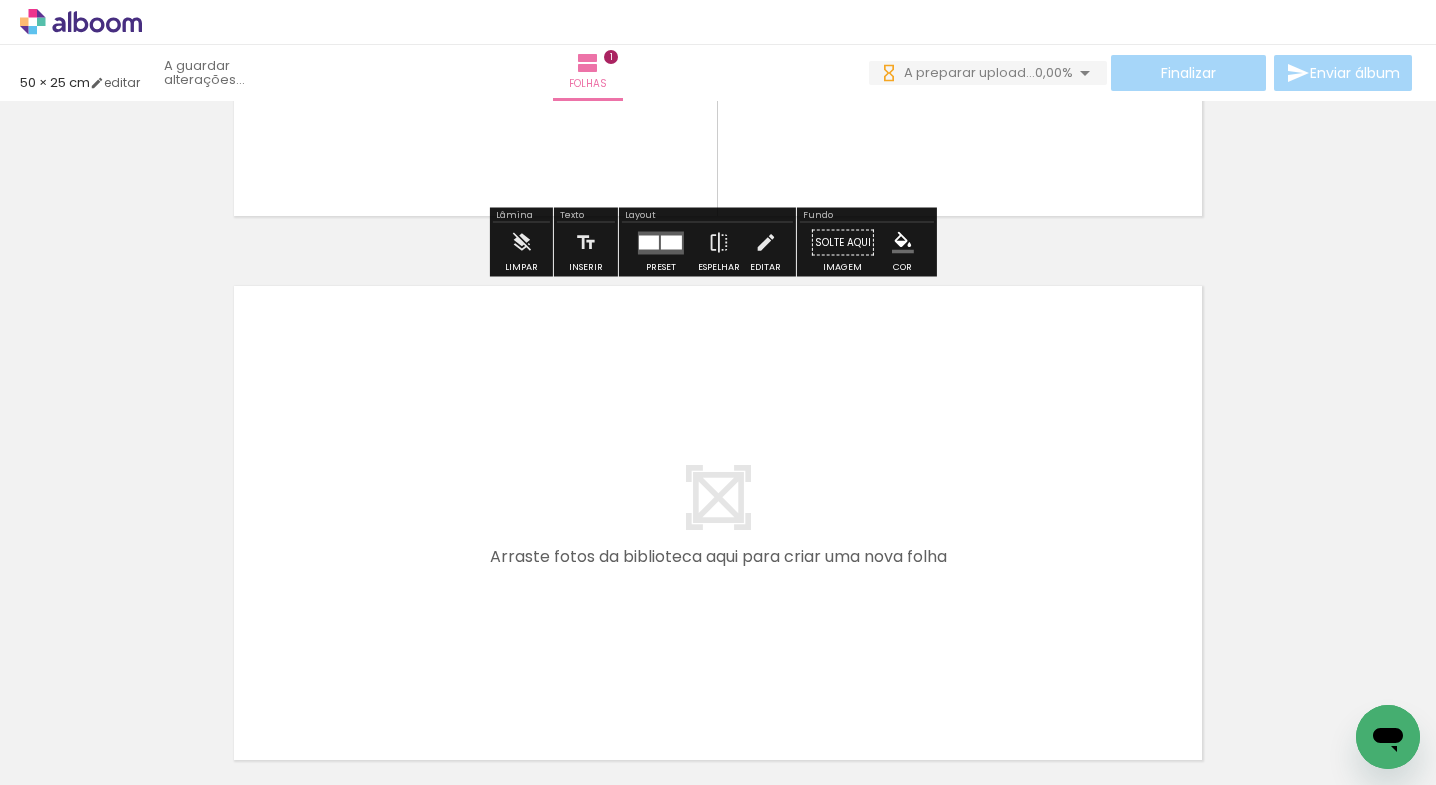 scroll, scrollTop: 0, scrollLeft: 0, axis: both 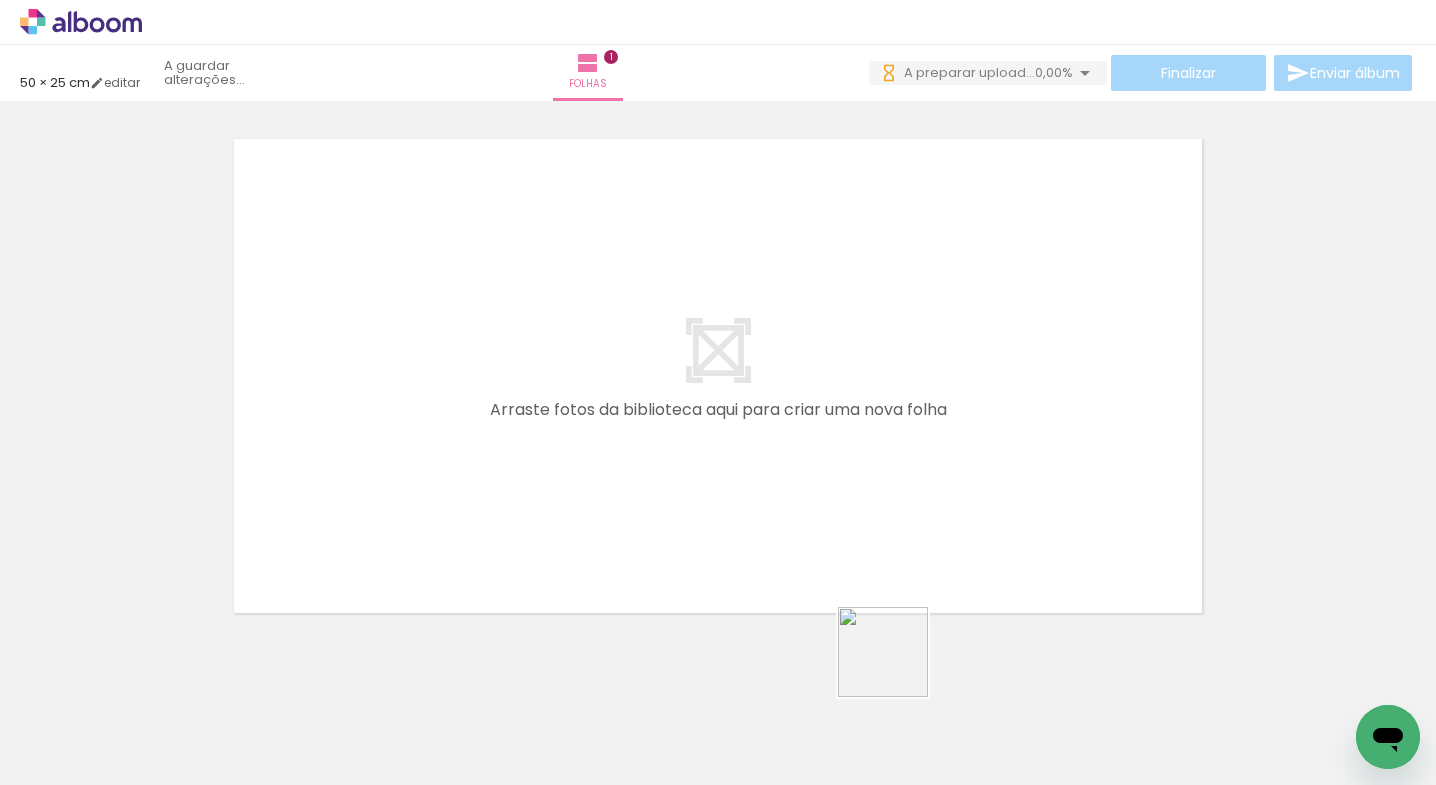 drag, startPoint x: 898, startPoint y: 667, endPoint x: 932, endPoint y: 547, distance: 124.723694 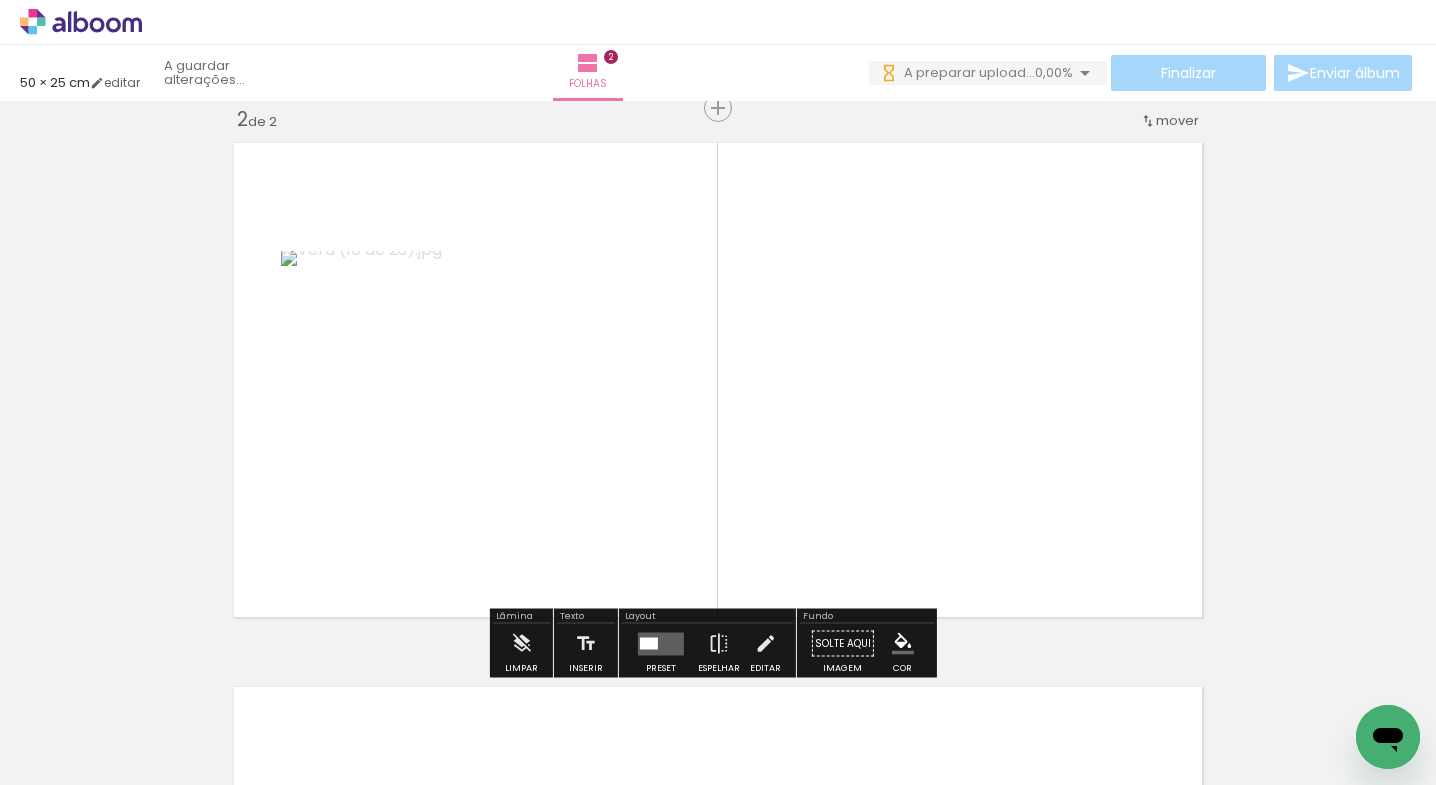 scroll, scrollTop: 569, scrollLeft: 0, axis: vertical 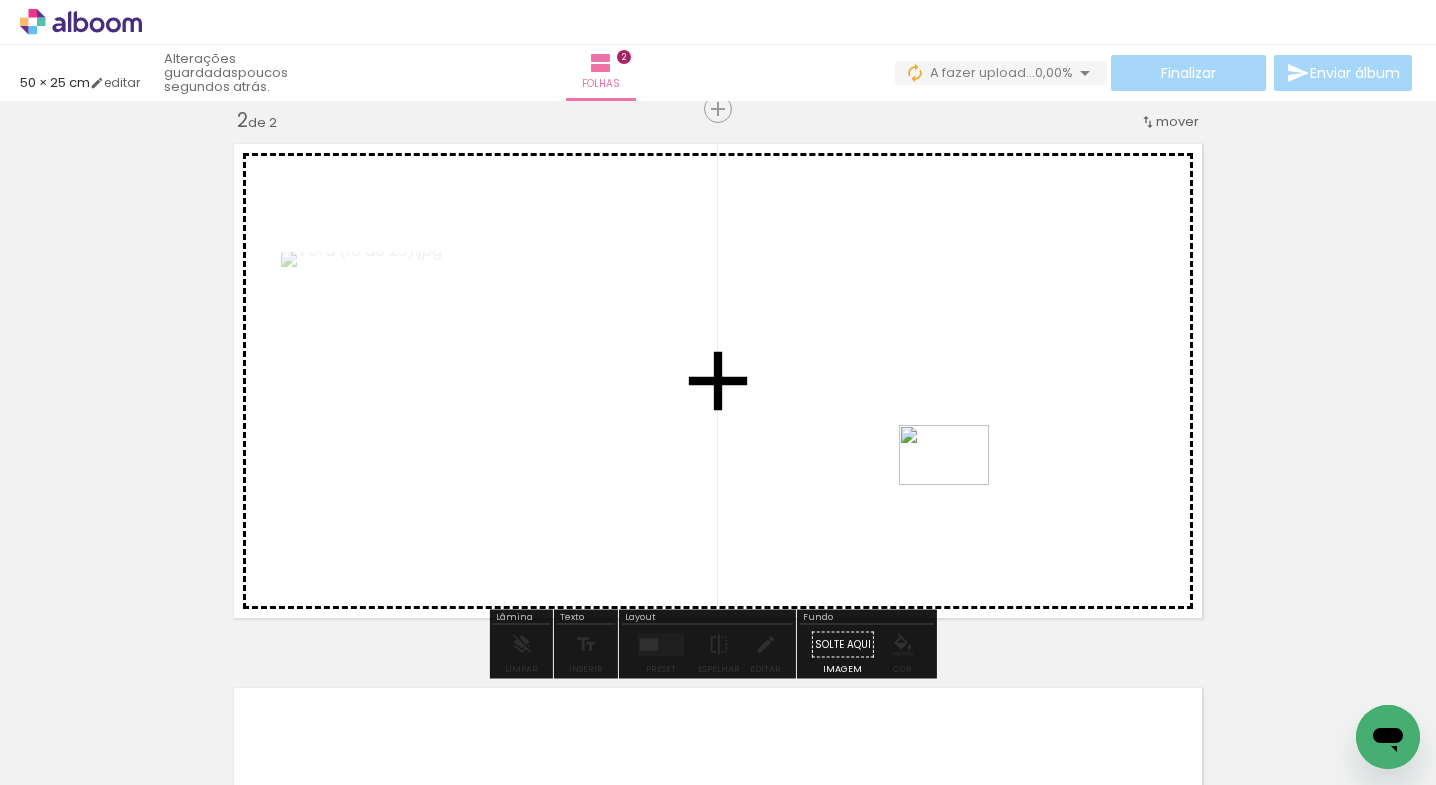 drag, startPoint x: 901, startPoint y: 718, endPoint x: 957, endPoint y: 486, distance: 238.66295 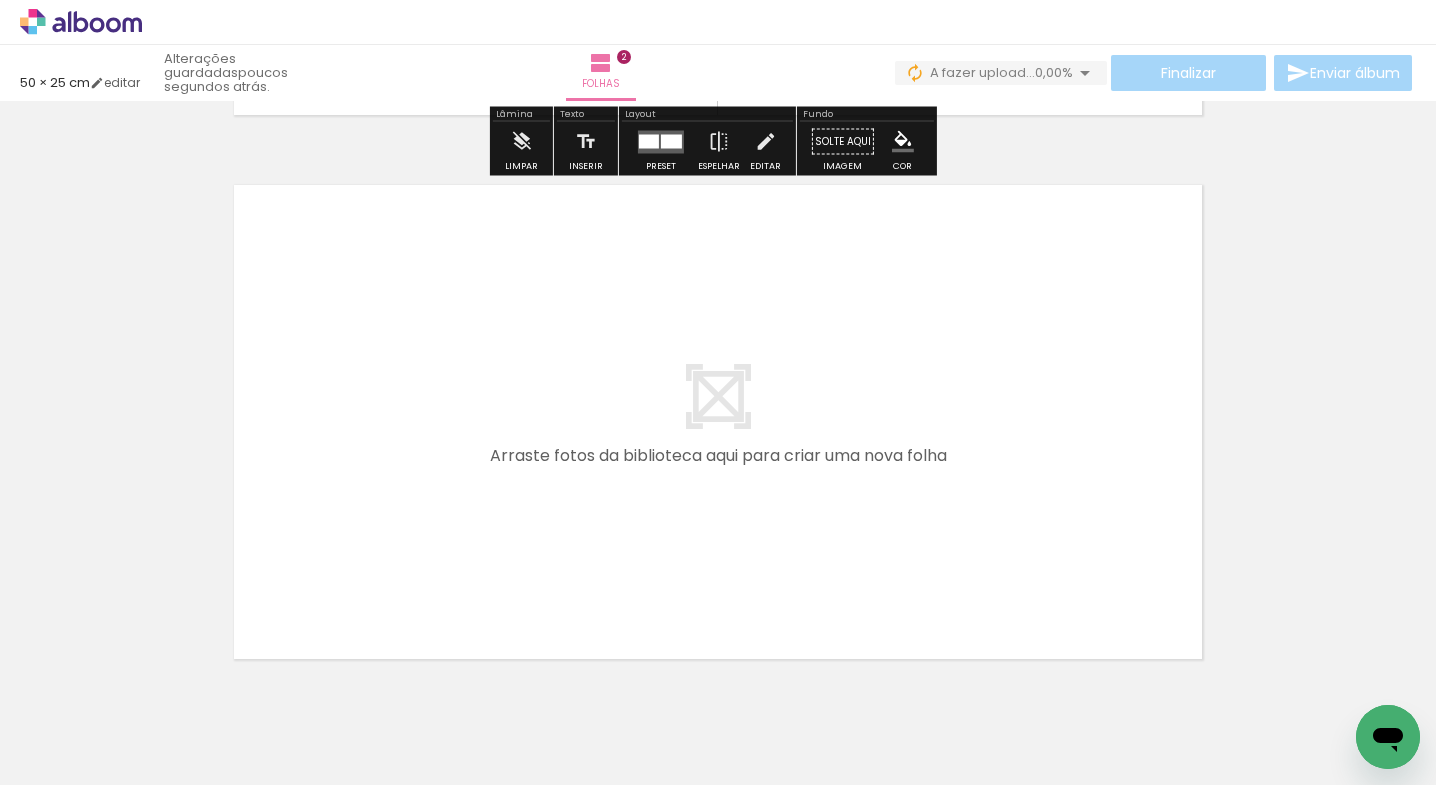 scroll, scrollTop: 1078, scrollLeft: 0, axis: vertical 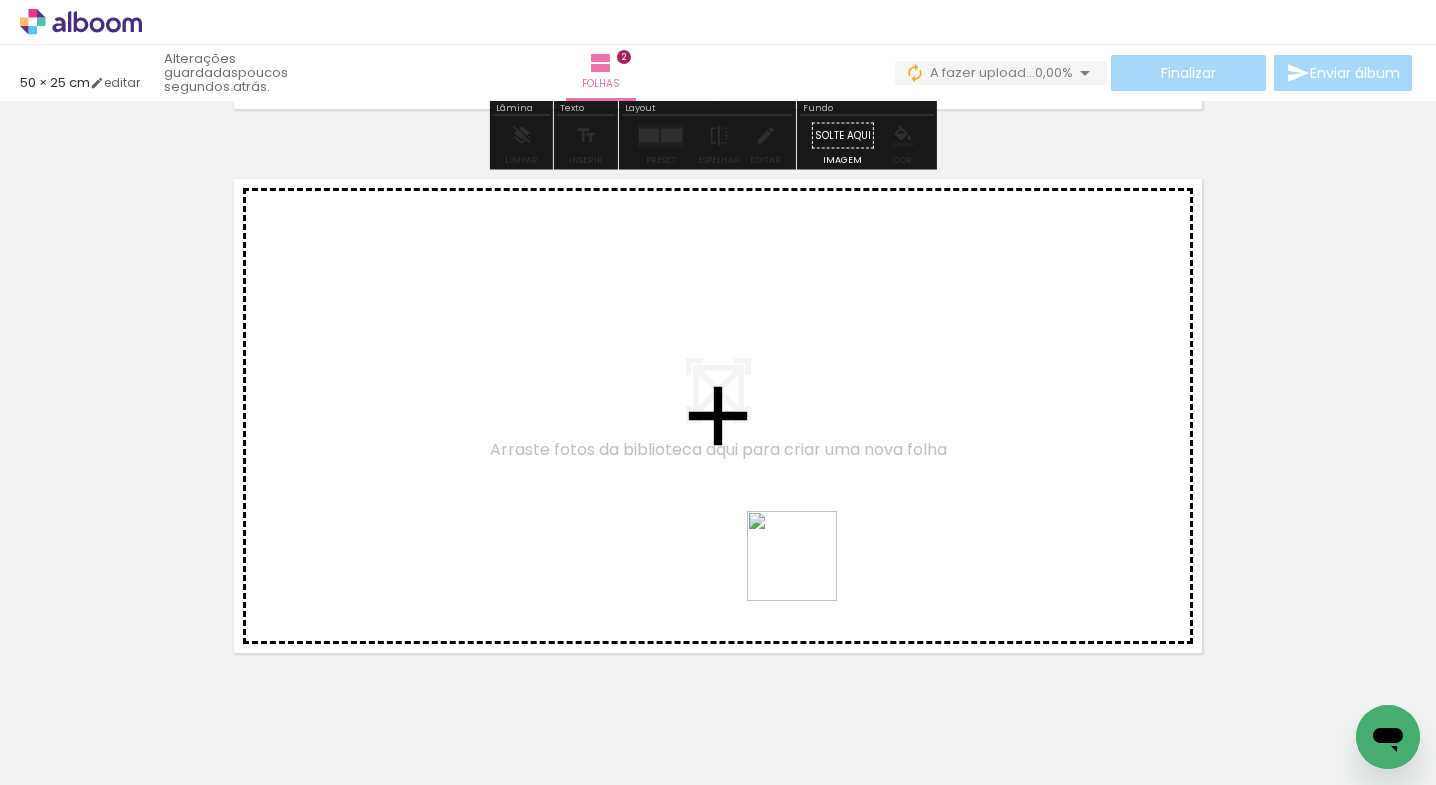 drag, startPoint x: 776, startPoint y: 731, endPoint x: 808, endPoint y: 567, distance: 167.09279 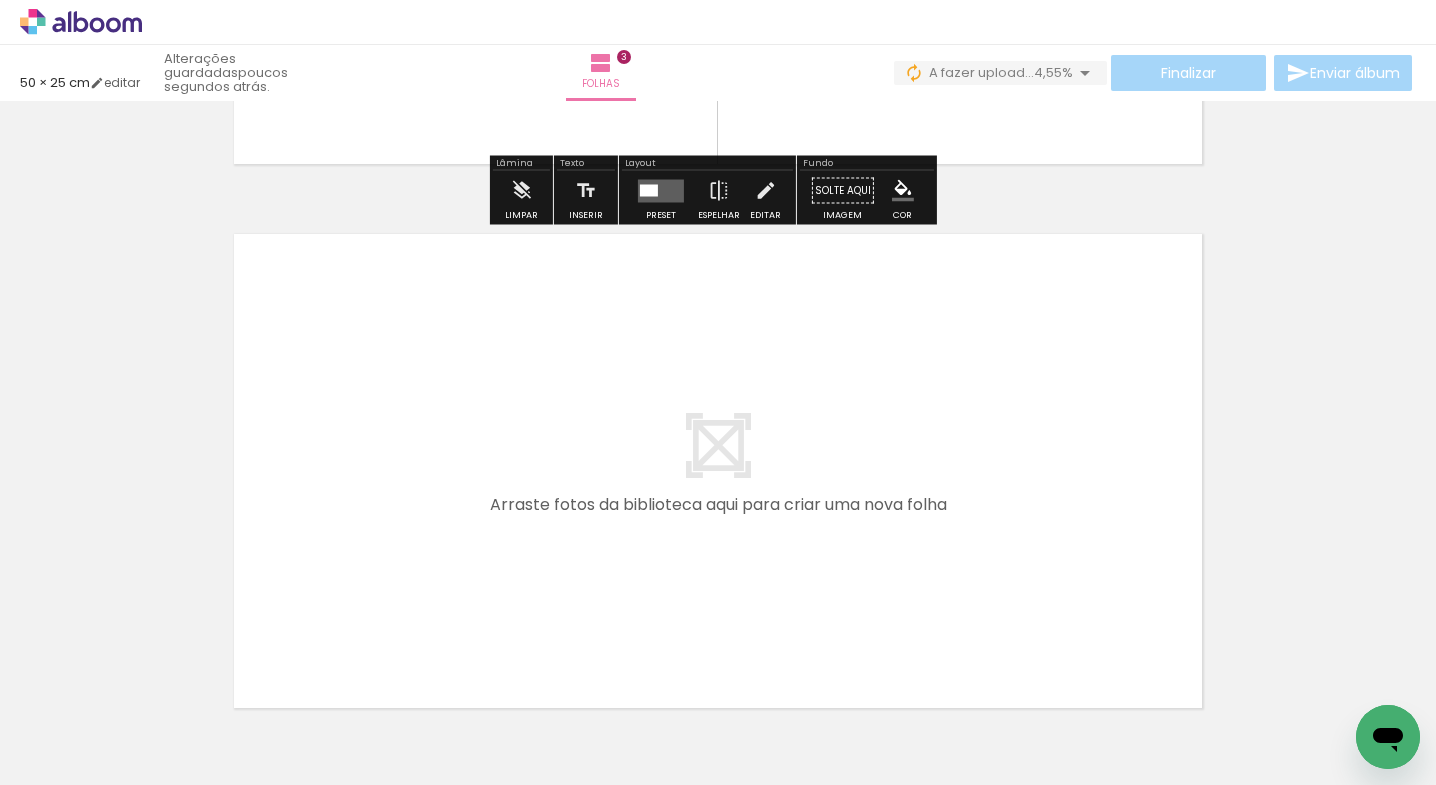 scroll, scrollTop: 1617, scrollLeft: 0, axis: vertical 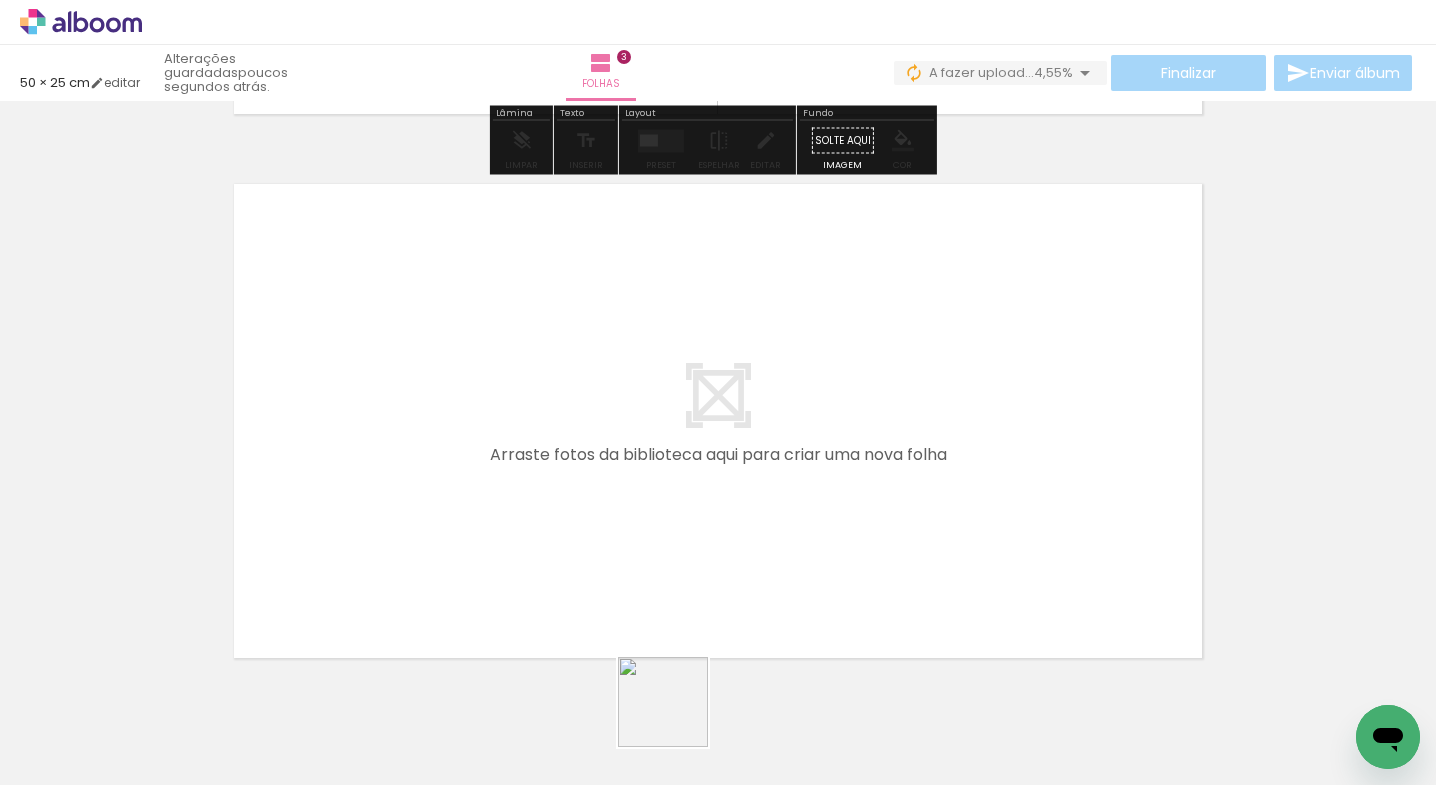 drag, startPoint x: 669, startPoint y: 735, endPoint x: 740, endPoint y: 553, distance: 195.35864 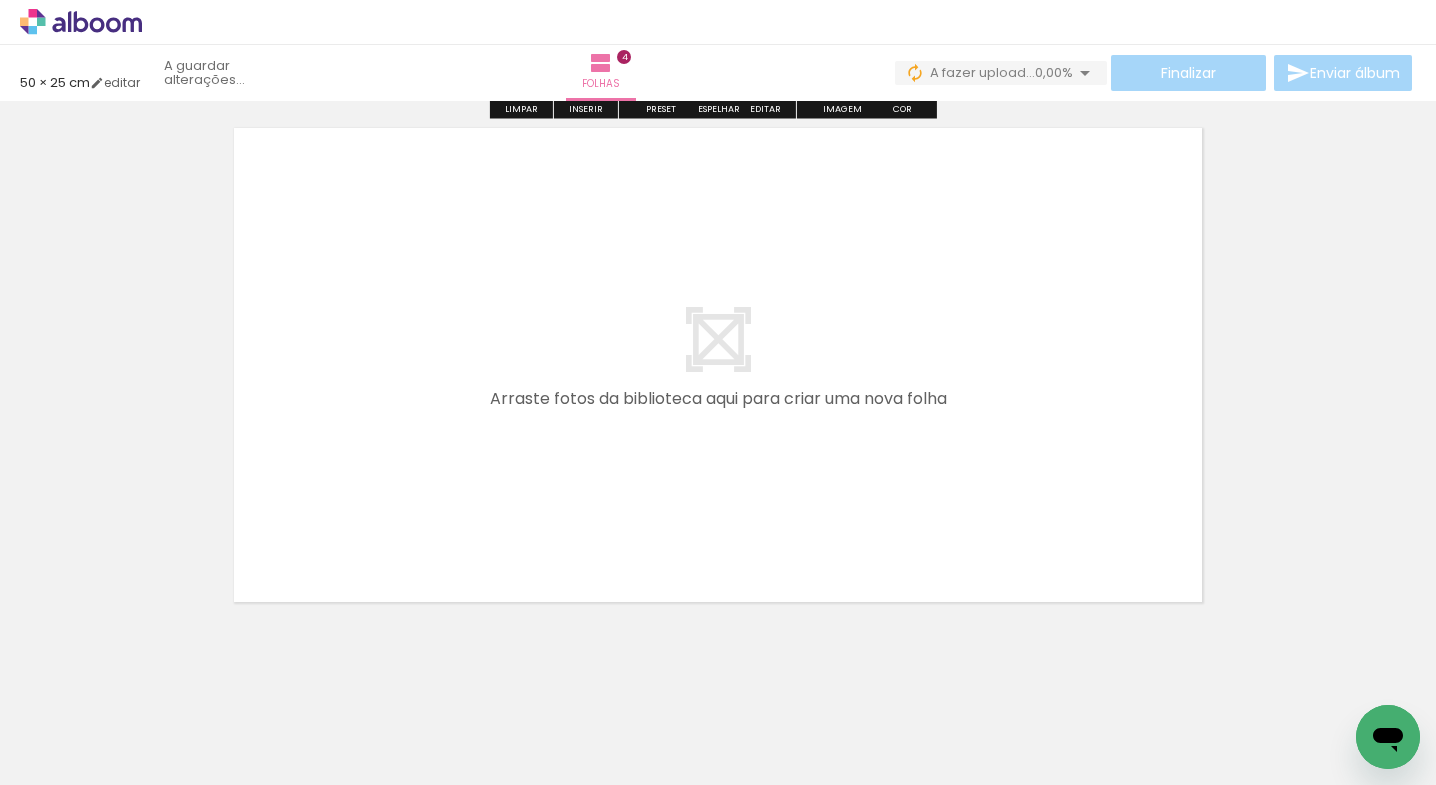 scroll, scrollTop: 2224, scrollLeft: 0, axis: vertical 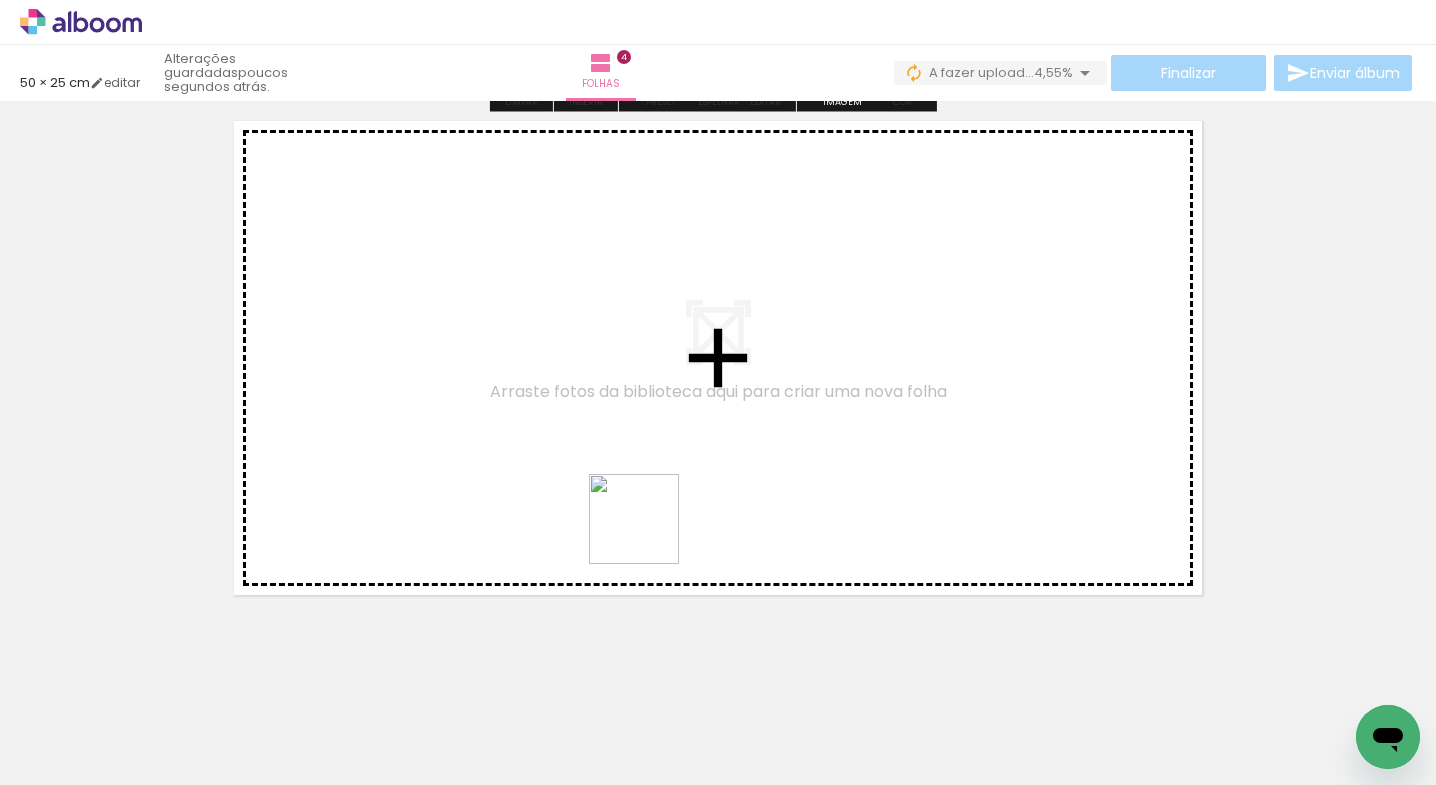 drag, startPoint x: 537, startPoint y: 731, endPoint x: 504, endPoint y: 633, distance: 103.40696 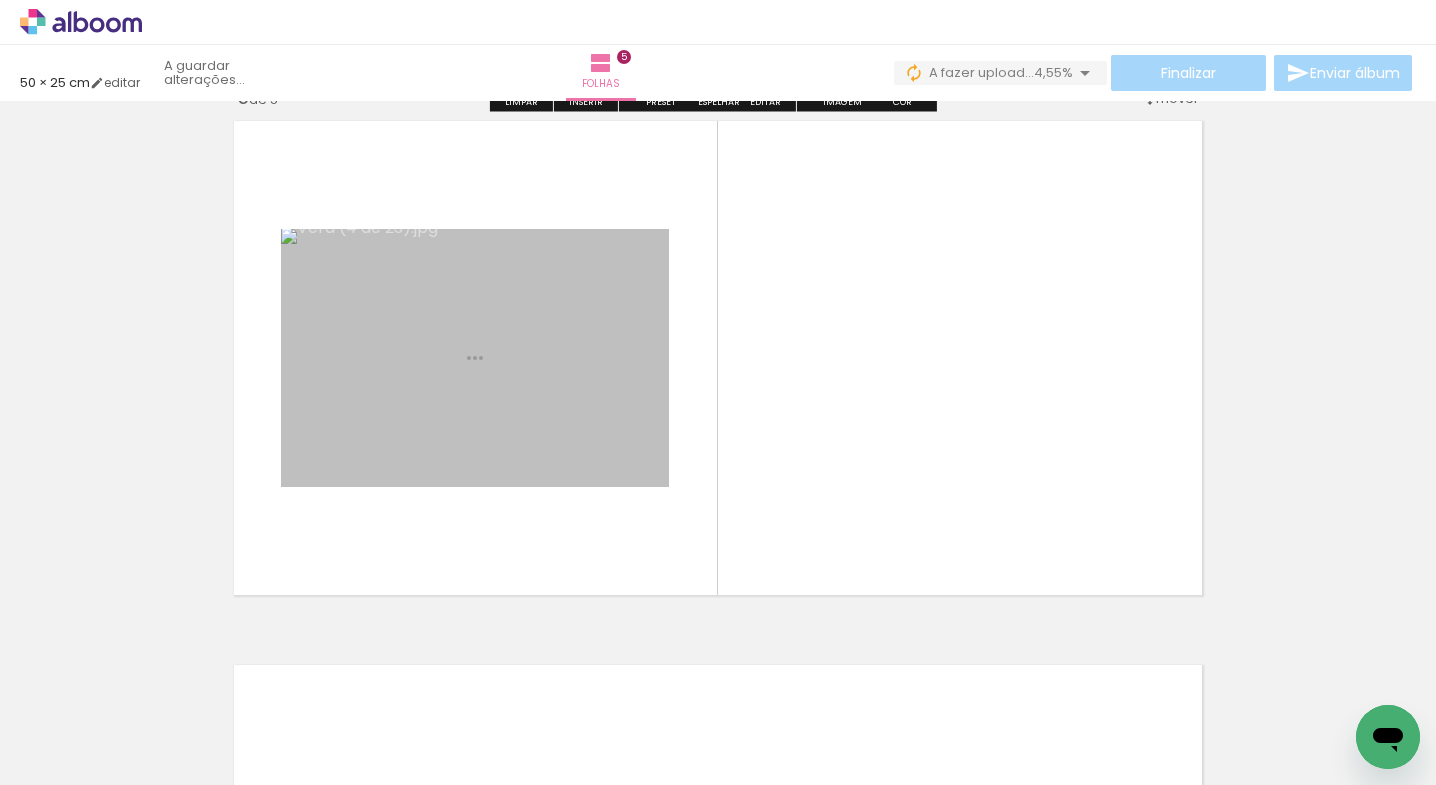 scroll, scrollTop: 2201, scrollLeft: 0, axis: vertical 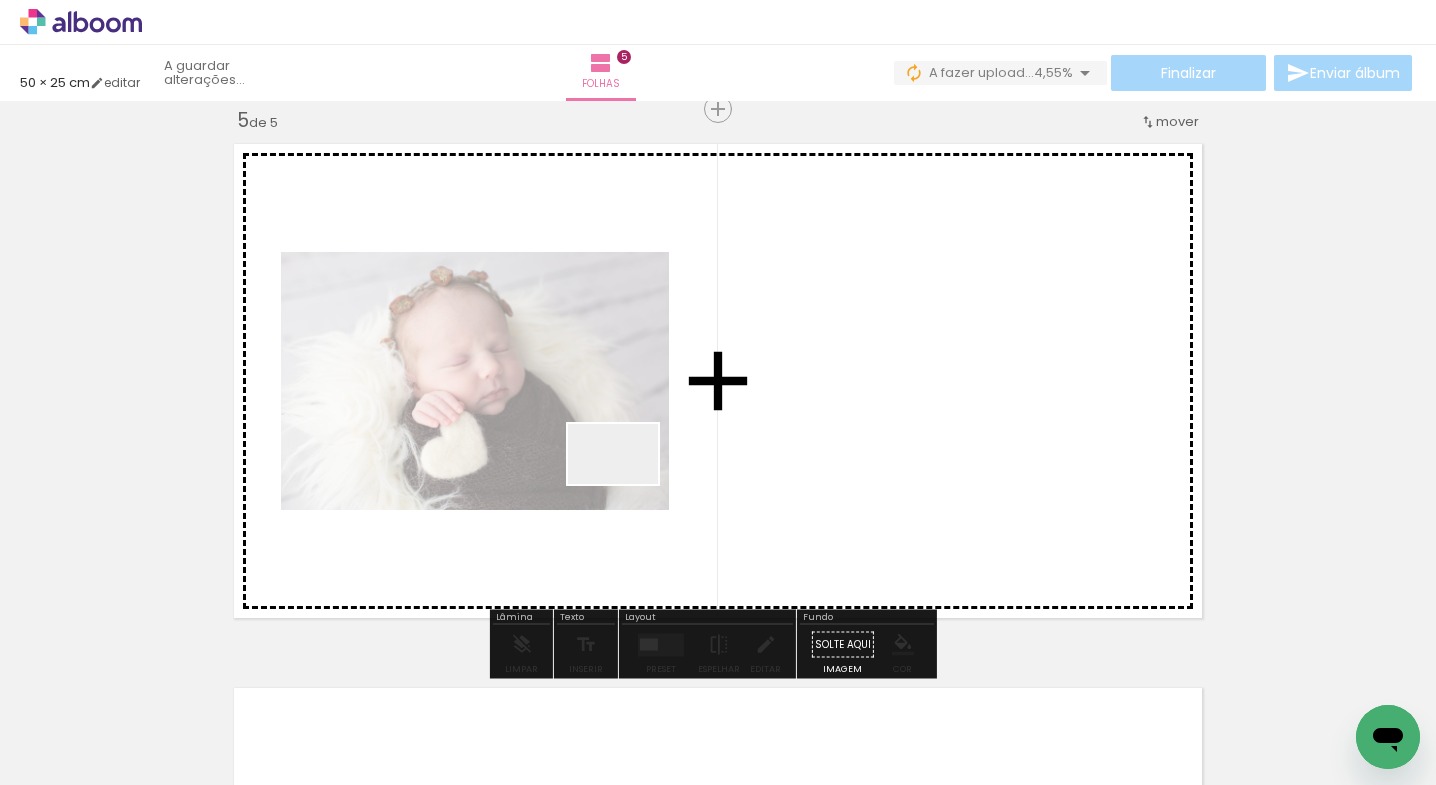 drag, startPoint x: 426, startPoint y: 727, endPoint x: 514, endPoint y: 582, distance: 169.61427 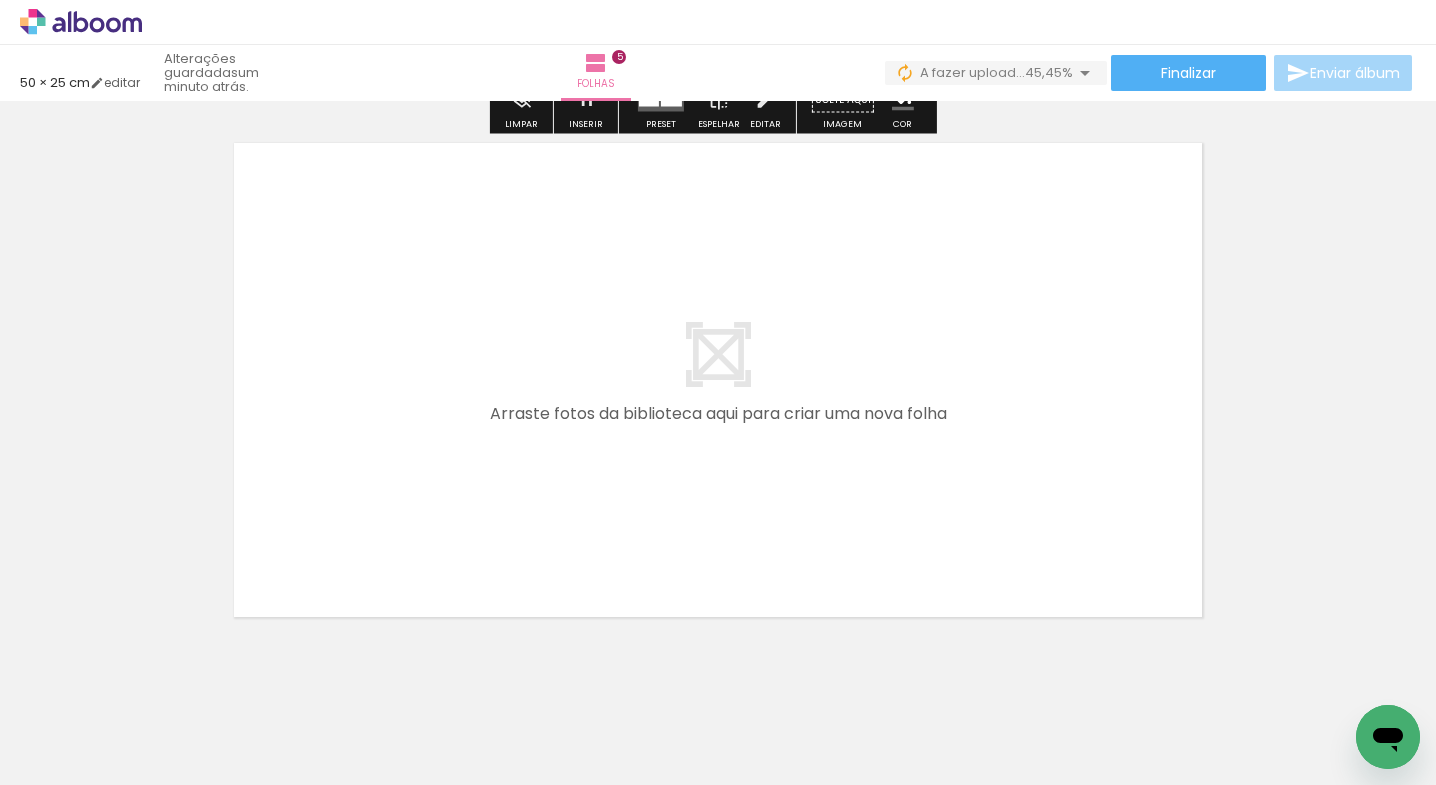 scroll, scrollTop: 2783, scrollLeft: 0, axis: vertical 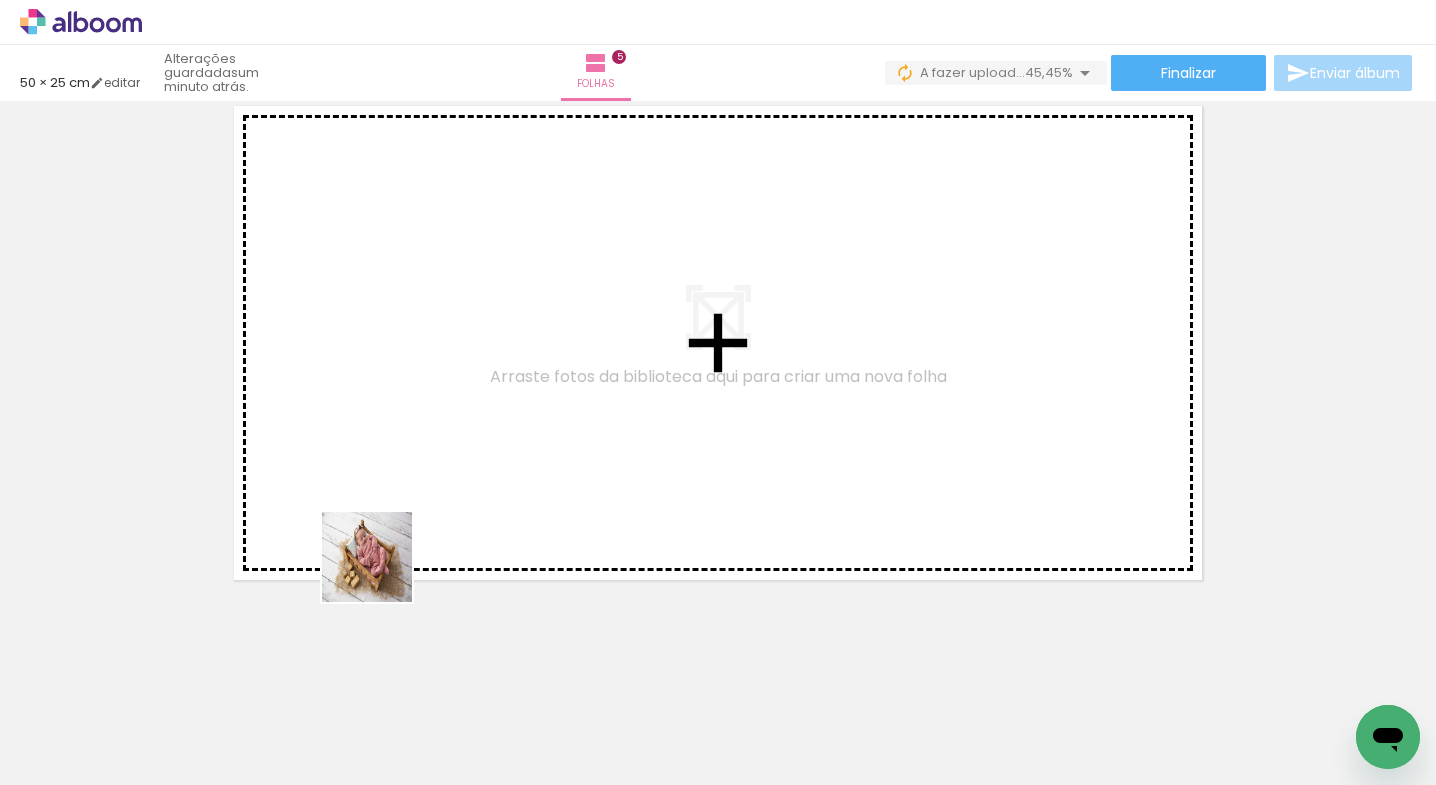 drag, startPoint x: 316, startPoint y: 635, endPoint x: 498, endPoint y: 493, distance: 230.84193 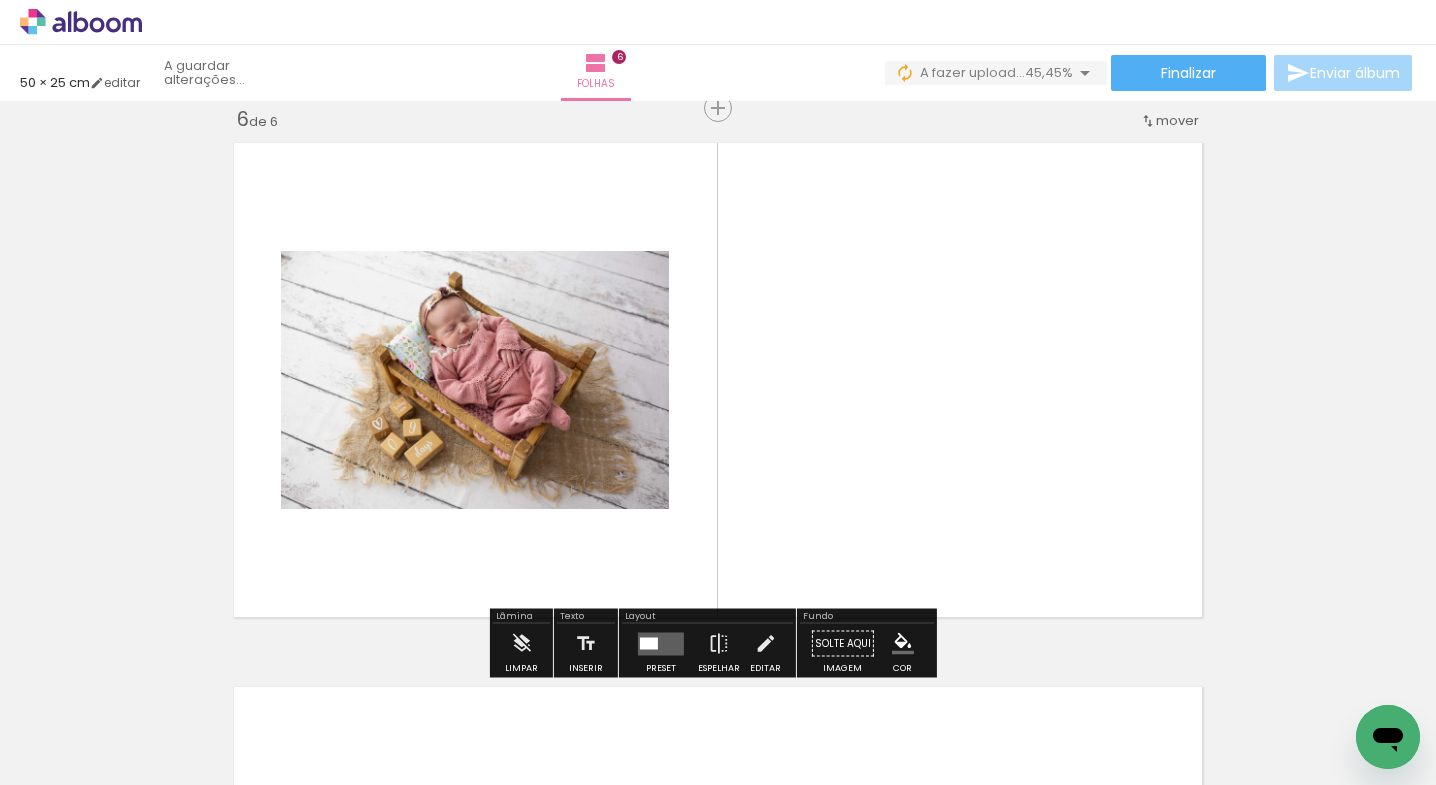 scroll, scrollTop: 2745, scrollLeft: 0, axis: vertical 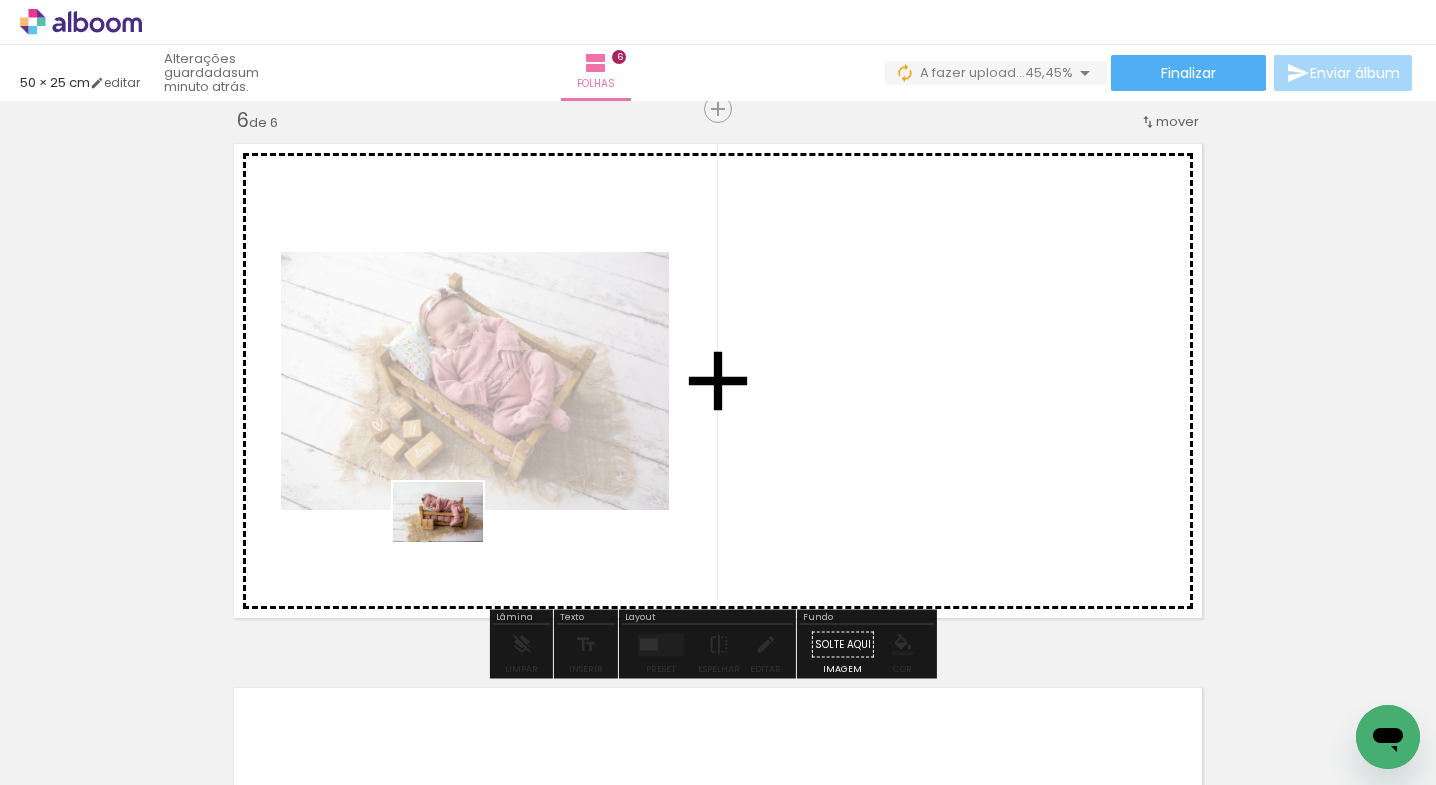 drag, startPoint x: 224, startPoint y: 719, endPoint x: 465, endPoint y: 551, distance: 293.77713 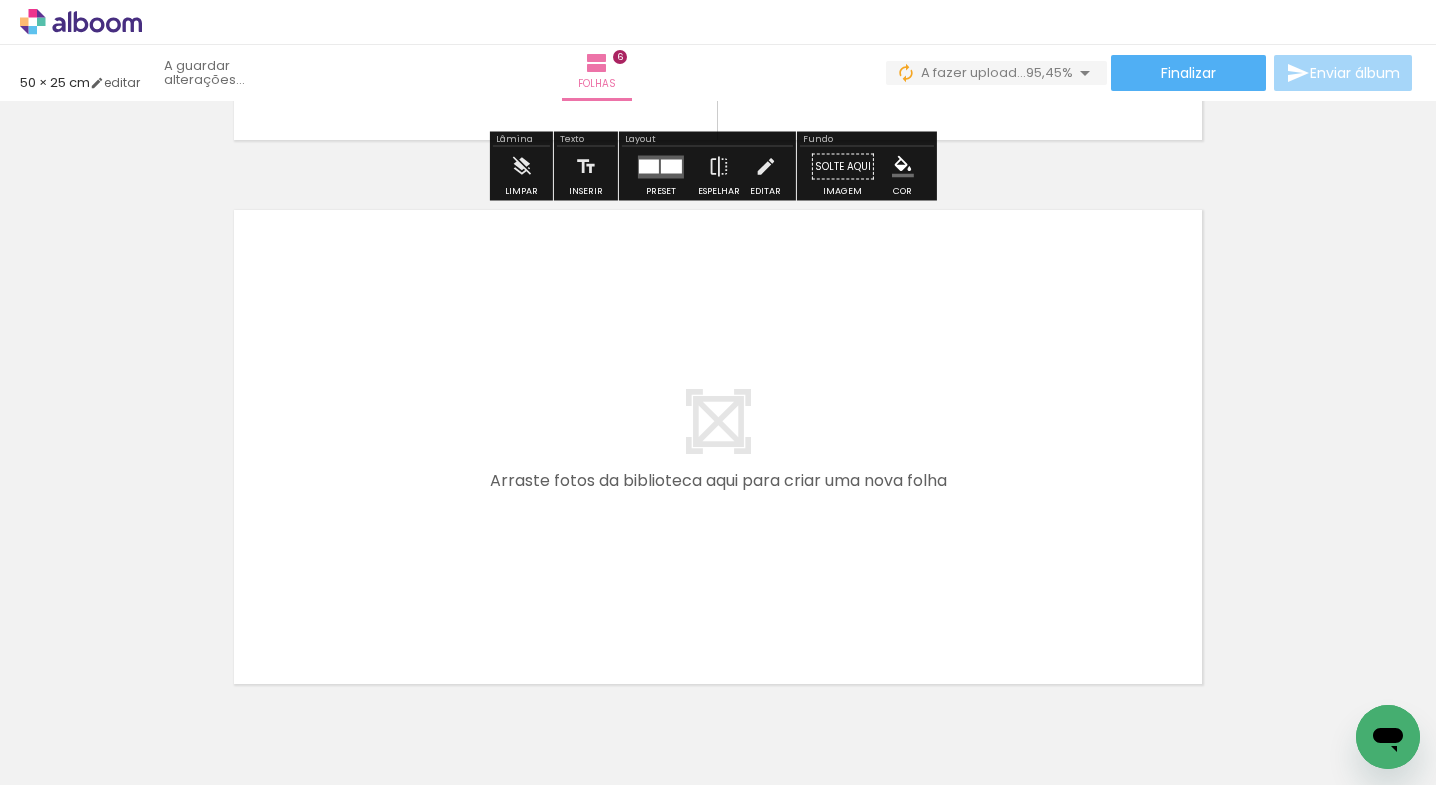 scroll, scrollTop: 3327, scrollLeft: 0, axis: vertical 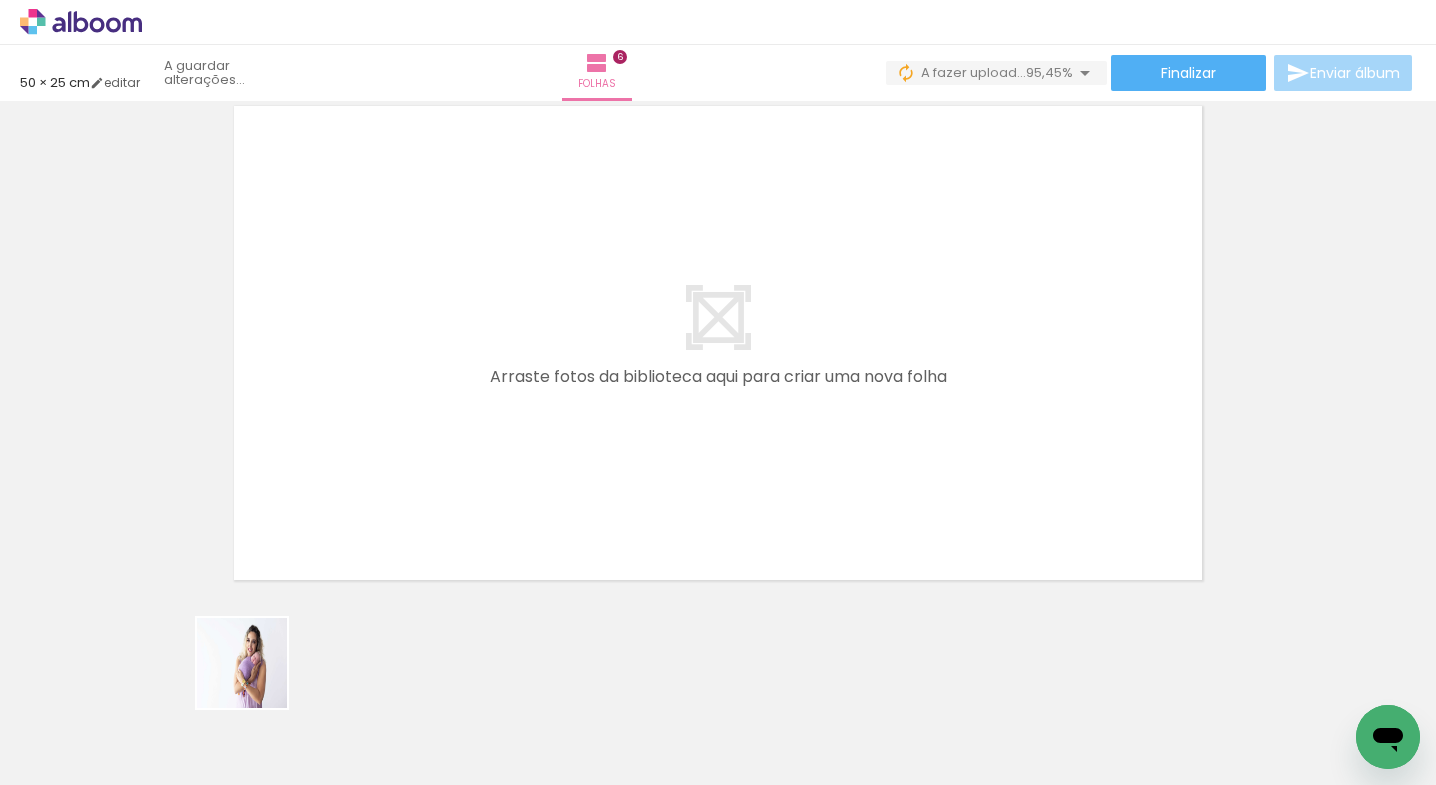 drag, startPoint x: 257, startPoint y: 678, endPoint x: 378, endPoint y: 523, distance: 196.63672 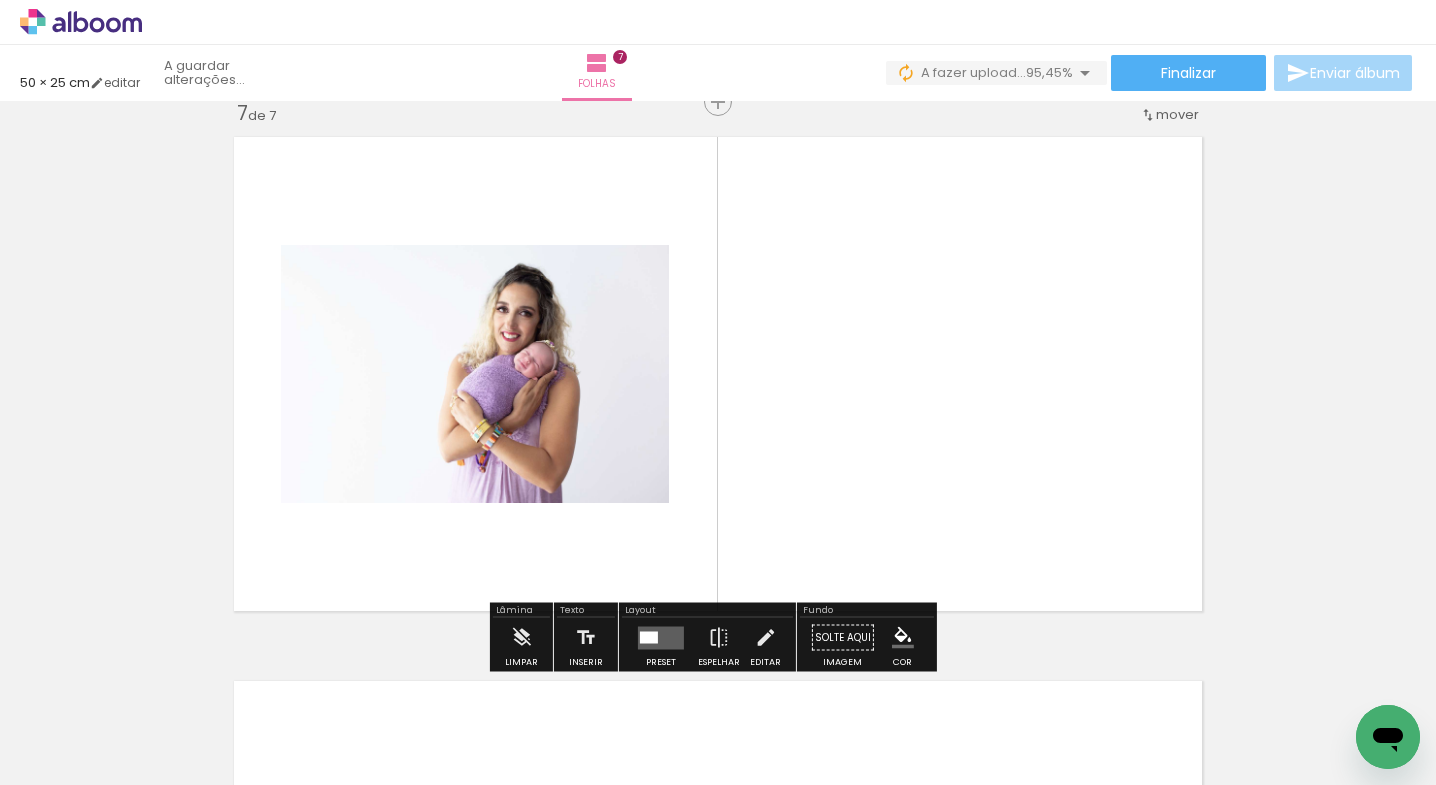 scroll, scrollTop: 3289, scrollLeft: 0, axis: vertical 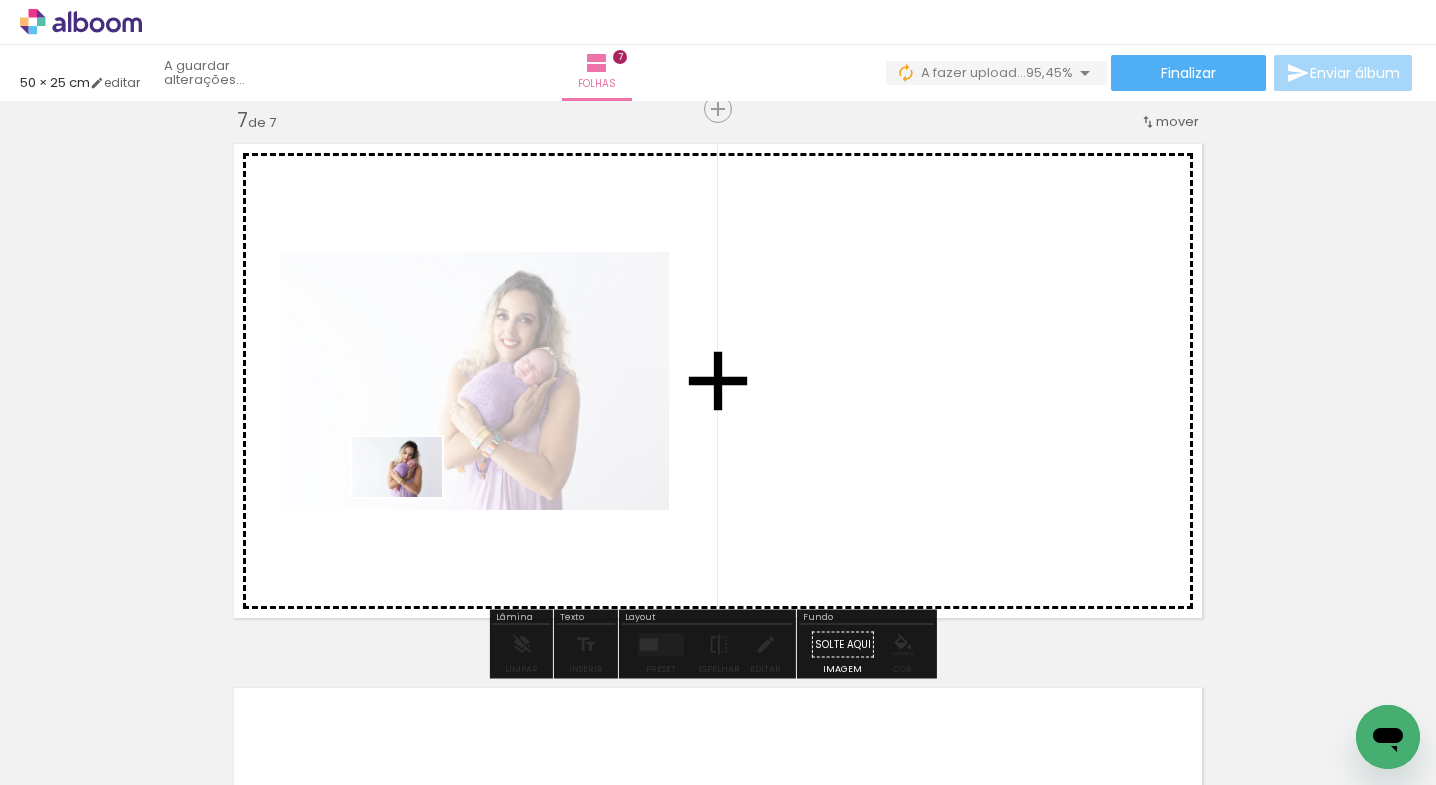 drag, startPoint x: 235, startPoint y: 704, endPoint x: 270, endPoint y: 632, distance: 80.05623 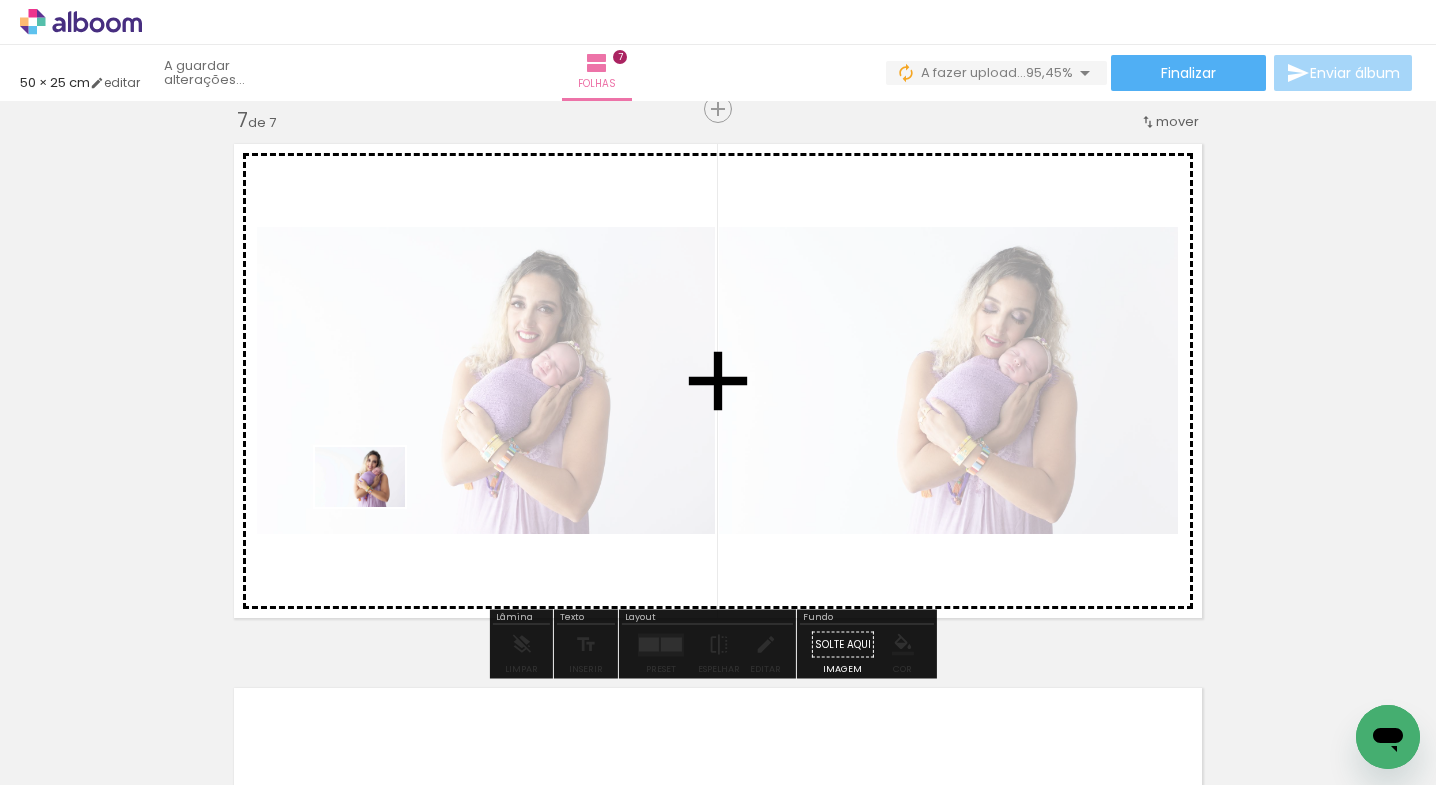 drag, startPoint x: 222, startPoint y: 717, endPoint x: 359, endPoint y: 527, distance: 234.24133 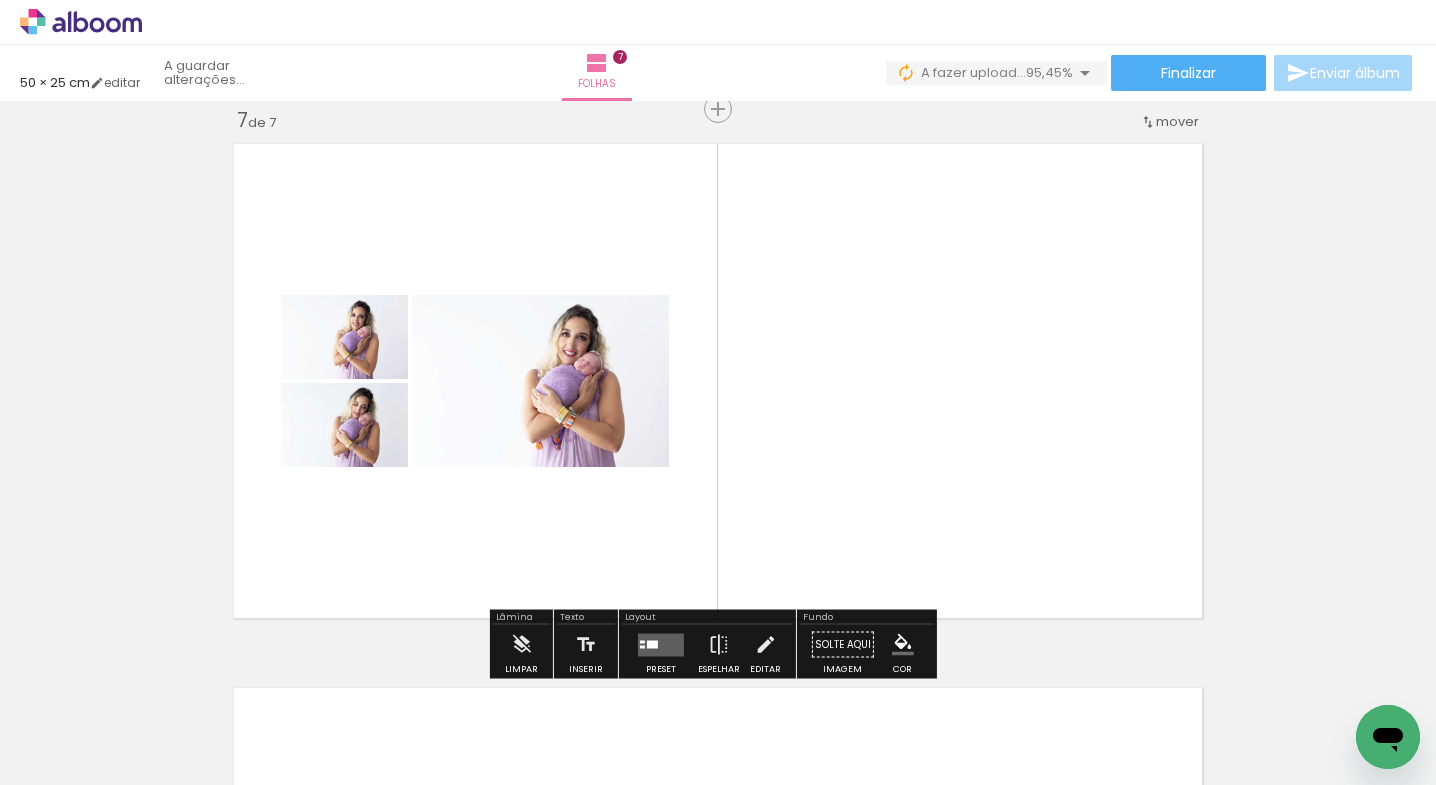 scroll, scrollTop: 3308, scrollLeft: 0, axis: vertical 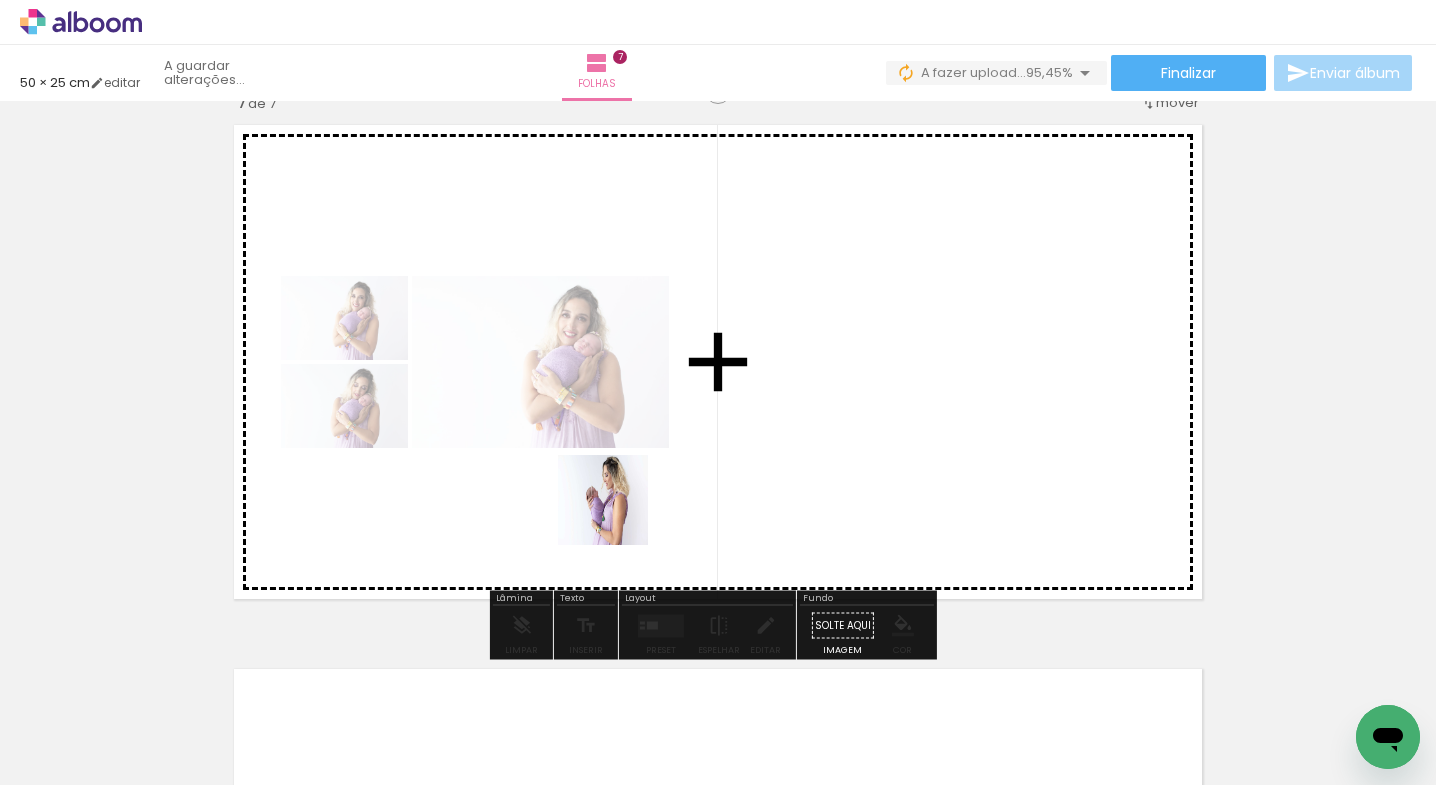 drag, startPoint x: 556, startPoint y: 723, endPoint x: 606, endPoint y: 538, distance: 191.63768 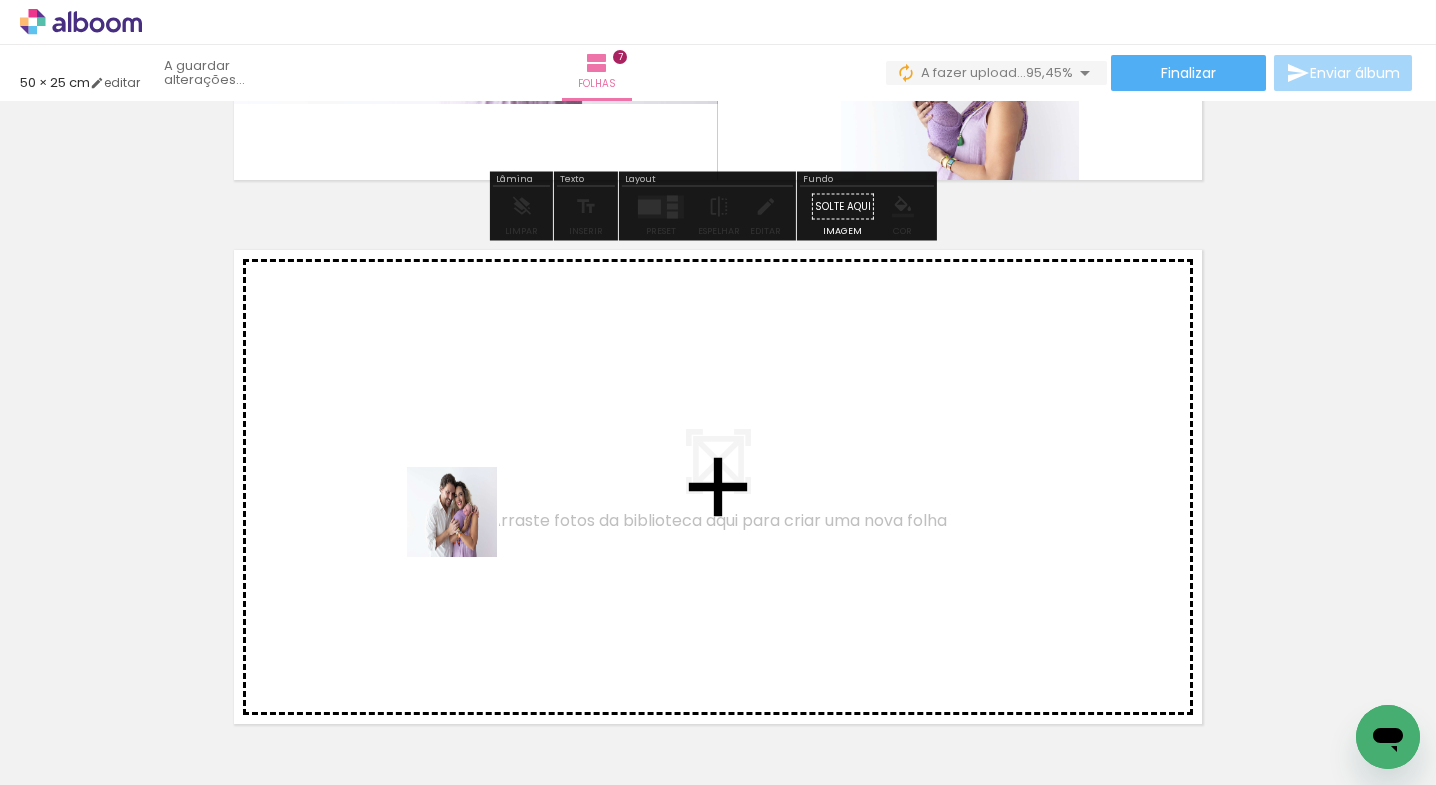 drag, startPoint x: 225, startPoint y: 727, endPoint x: 468, endPoint y: 526, distance: 315.35693 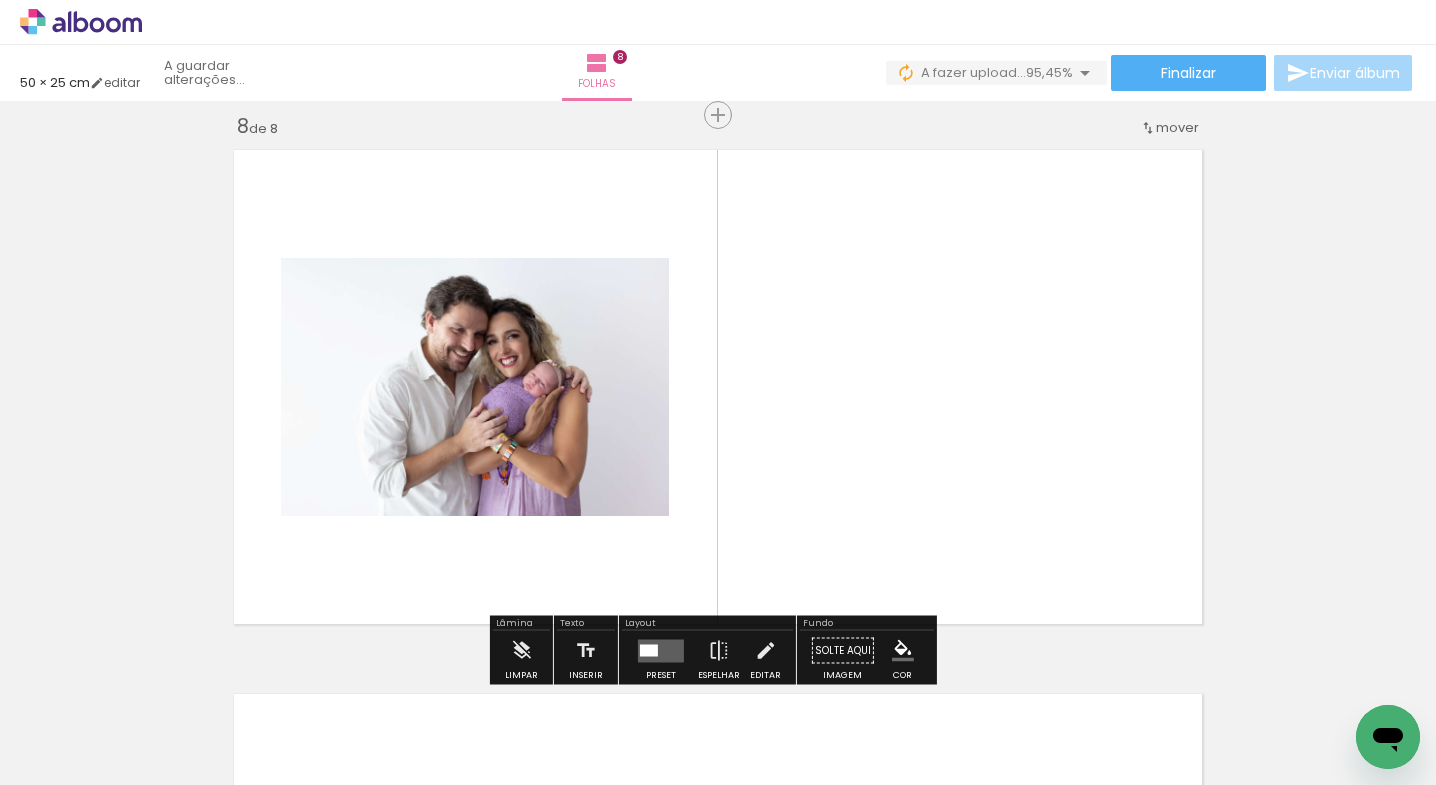 scroll, scrollTop: 3833, scrollLeft: 0, axis: vertical 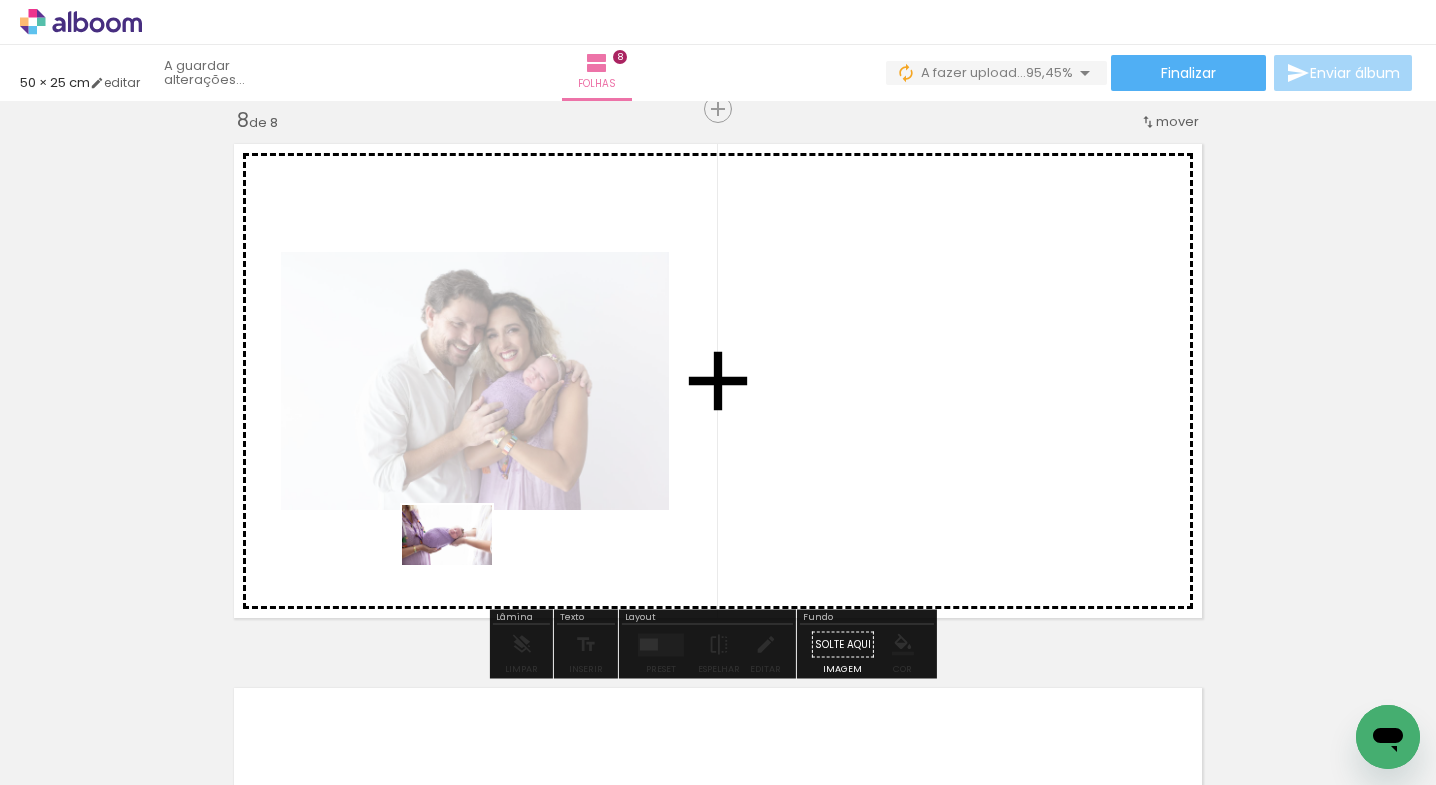 drag, startPoint x: 217, startPoint y: 734, endPoint x: 459, endPoint y: 585, distance: 284.19183 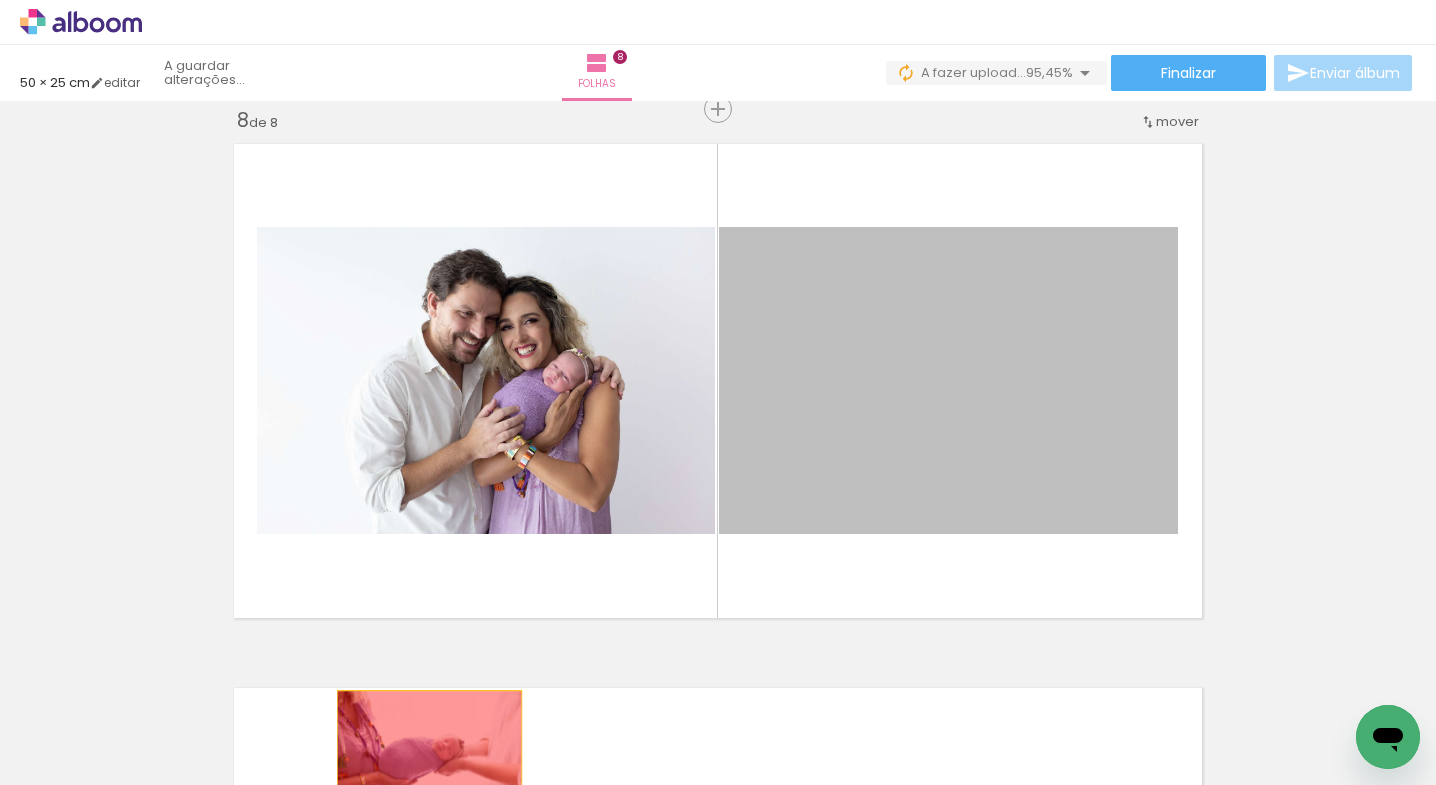 drag, startPoint x: 841, startPoint y: 442, endPoint x: 568, endPoint y: 695, distance: 372.20694 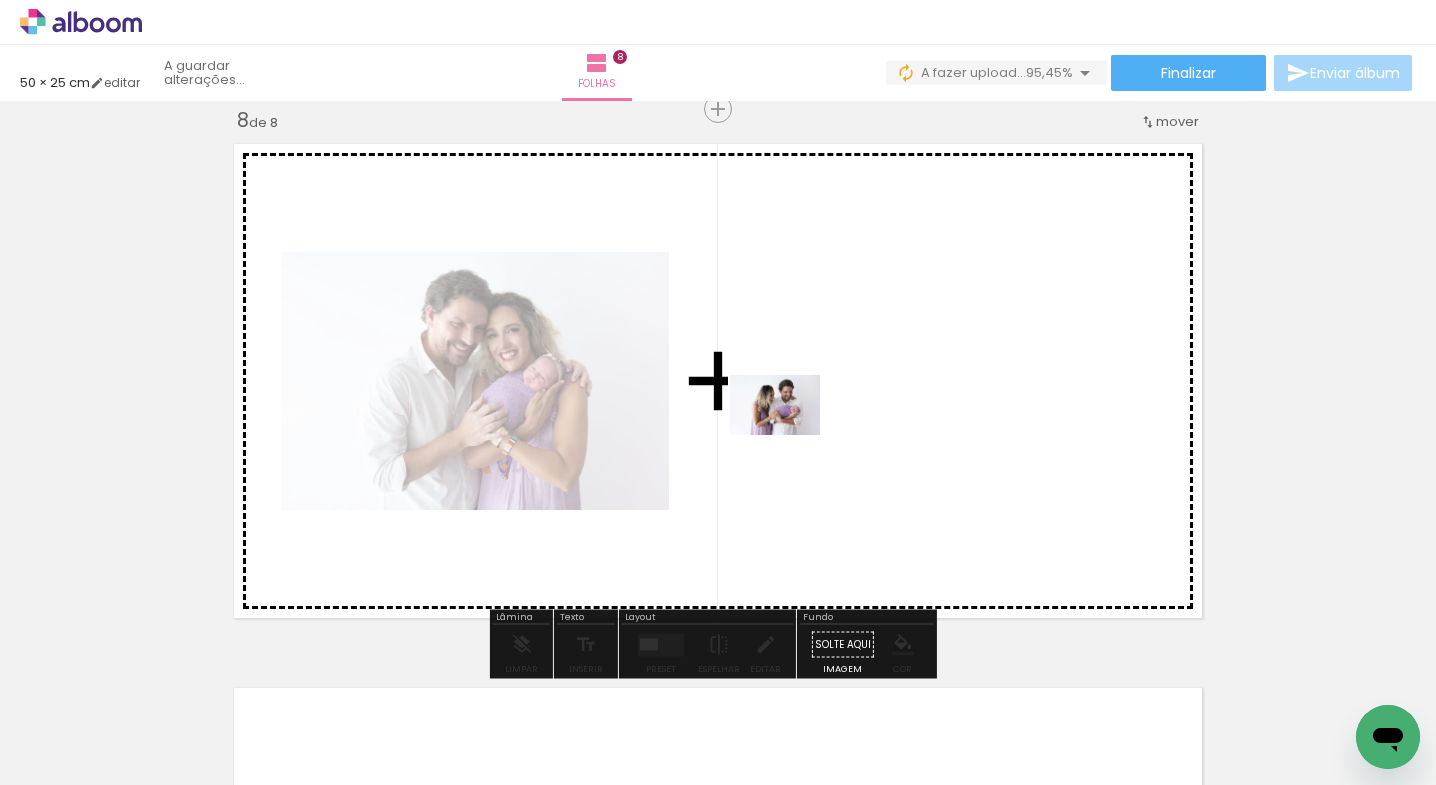 drag, startPoint x: 662, startPoint y: 724, endPoint x: 790, endPoint y: 435, distance: 316.0775 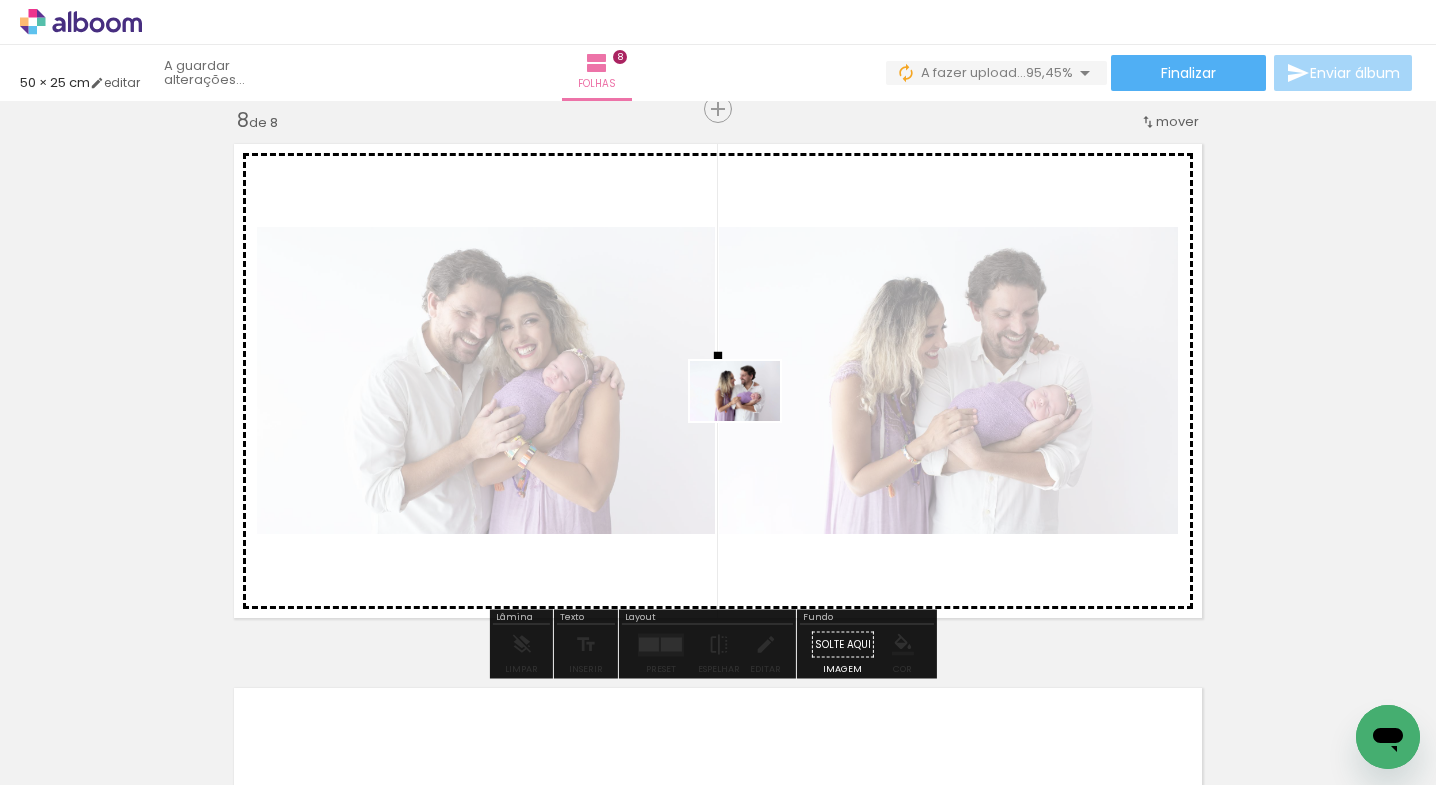 drag, startPoint x: 662, startPoint y: 719, endPoint x: 734, endPoint y: 448, distance: 280.4015 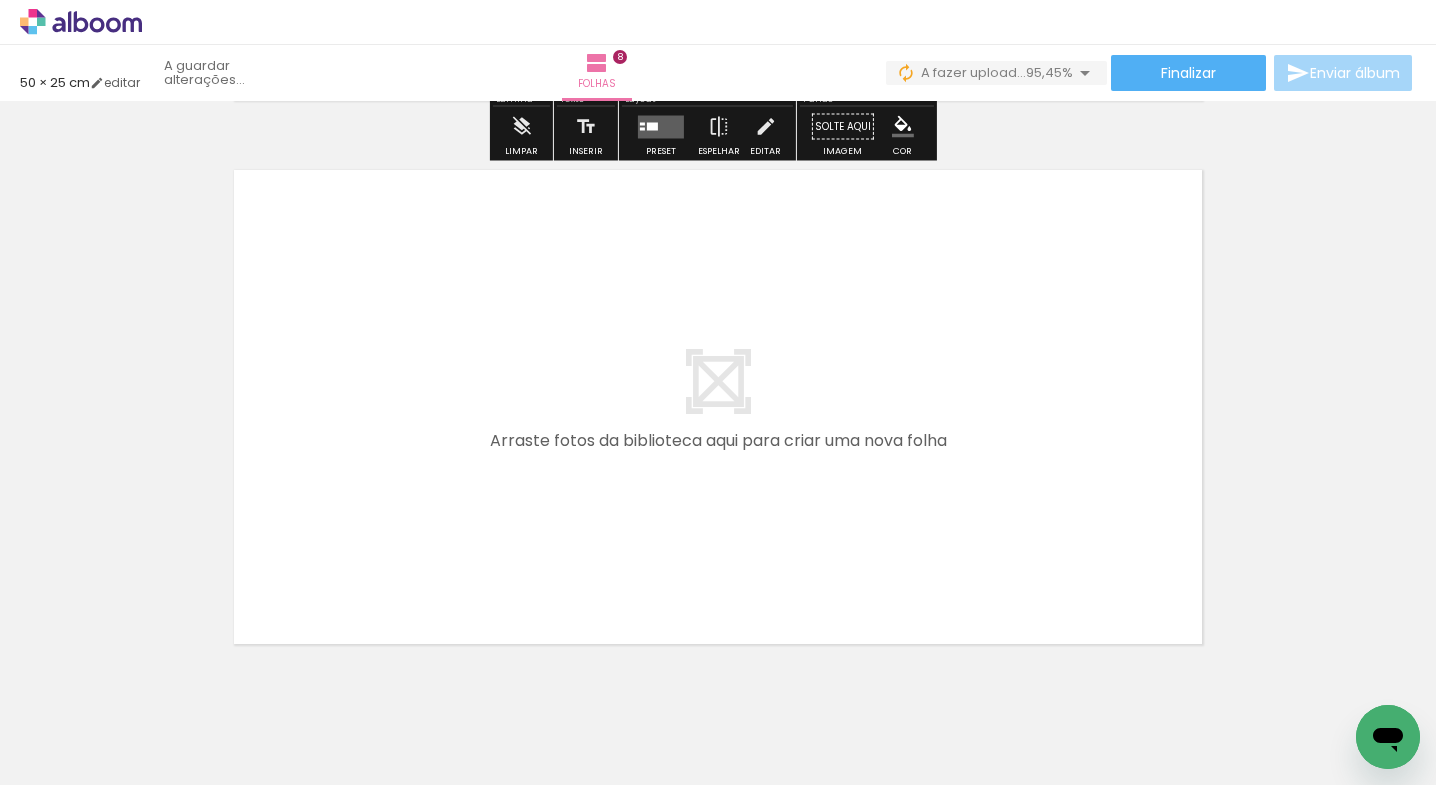 scroll, scrollTop: 4355, scrollLeft: 0, axis: vertical 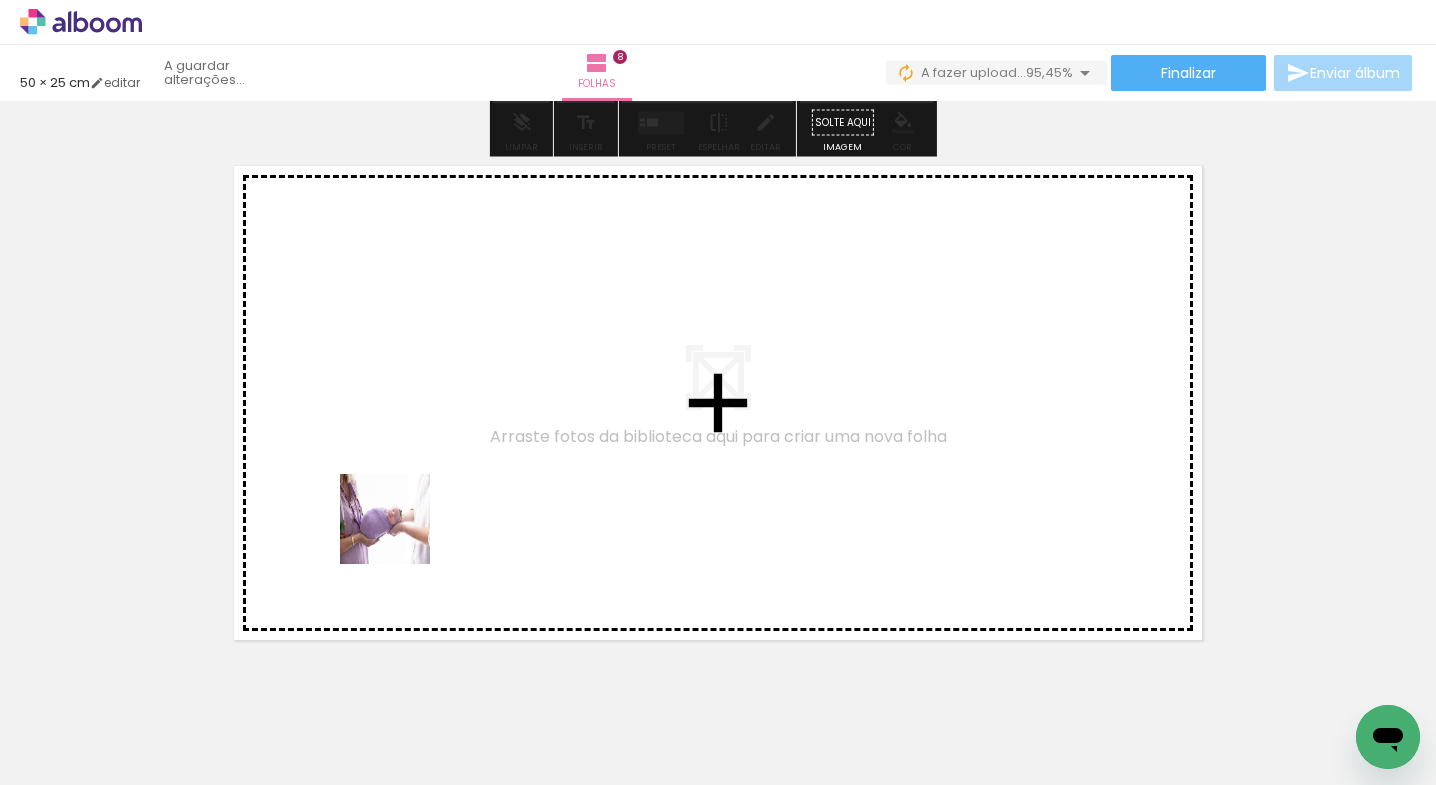 drag, startPoint x: 212, startPoint y: 723, endPoint x: 498, endPoint y: 463, distance: 386.5178 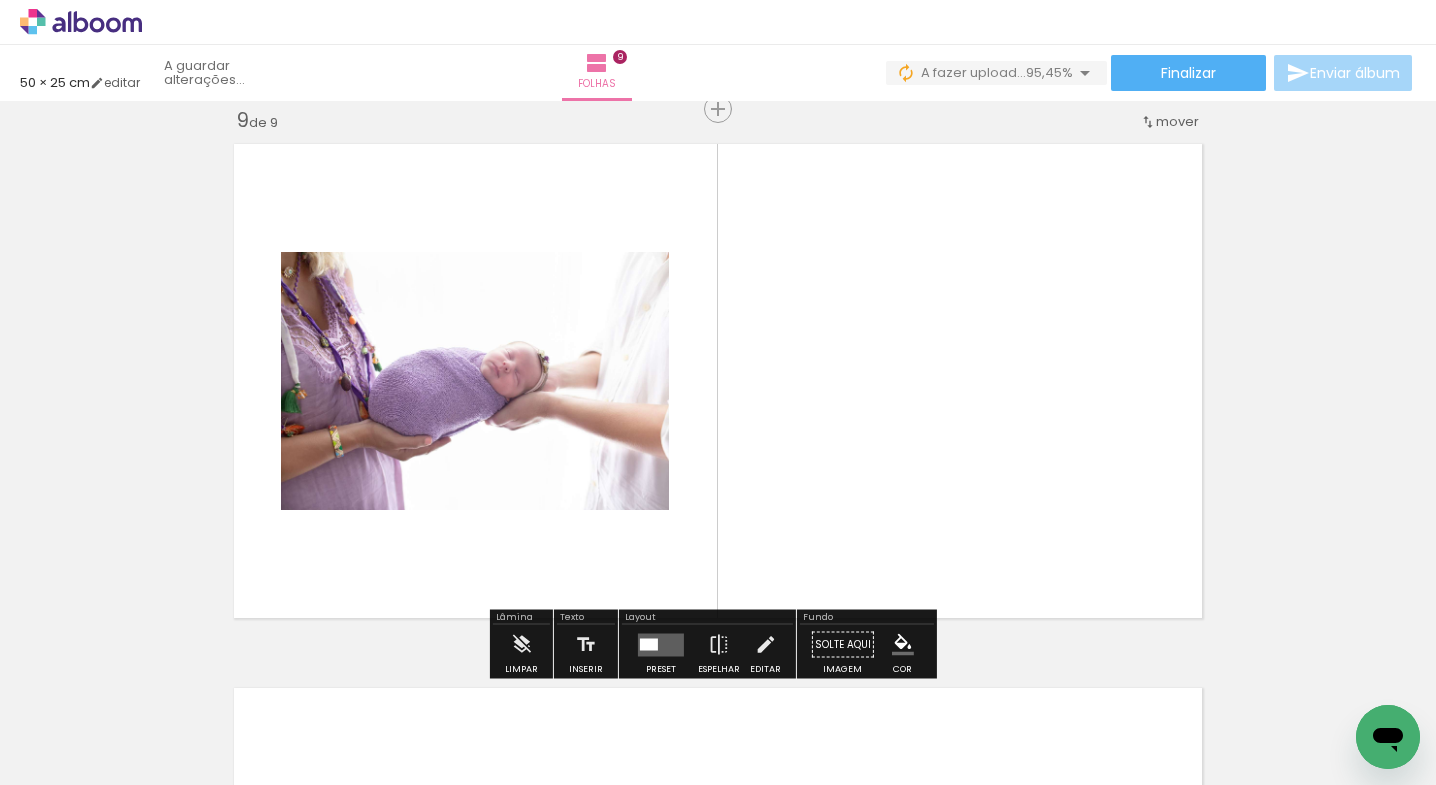 scroll, scrollTop: 4377, scrollLeft: 0, axis: vertical 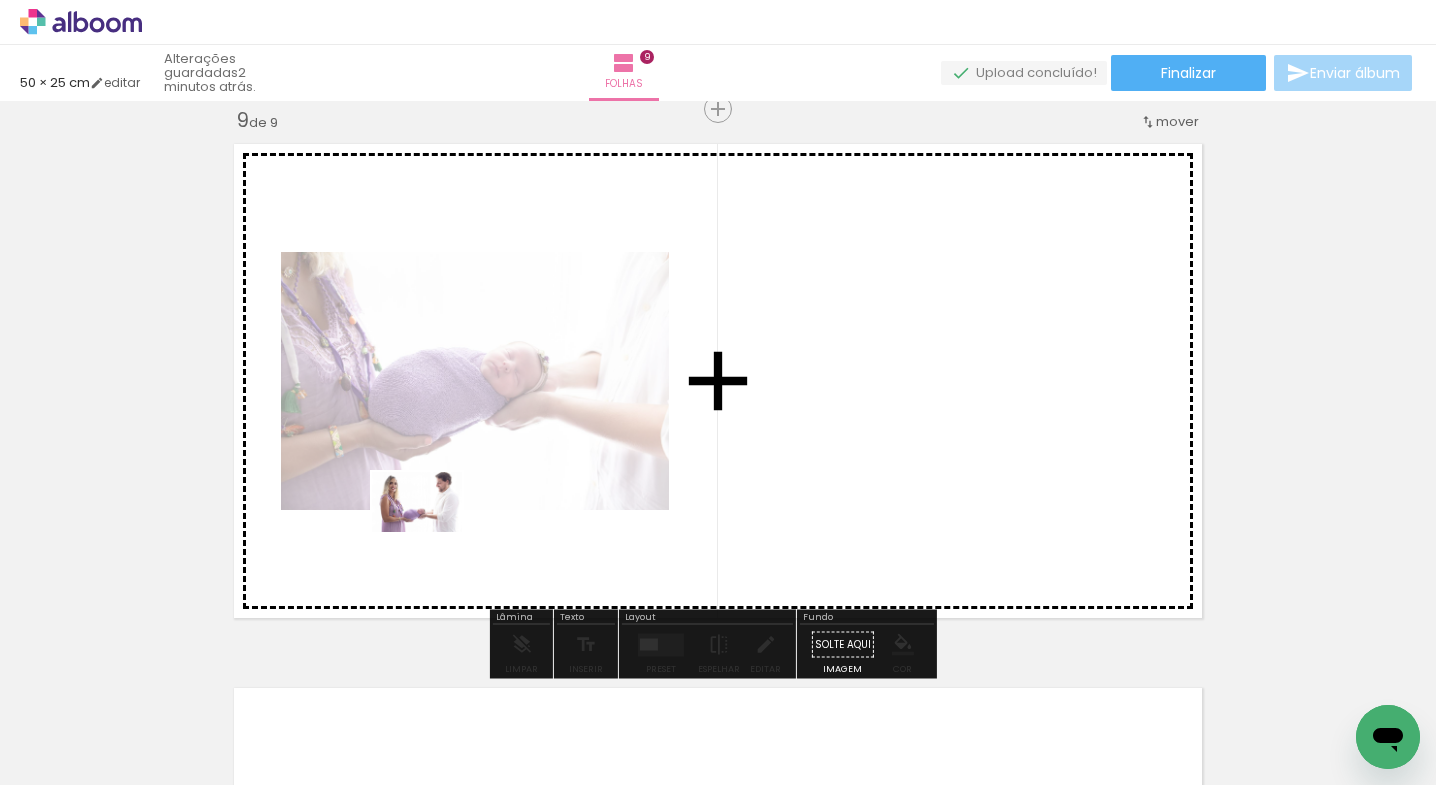 drag, startPoint x: 234, startPoint y: 725, endPoint x: 436, endPoint y: 558, distance: 262.0935 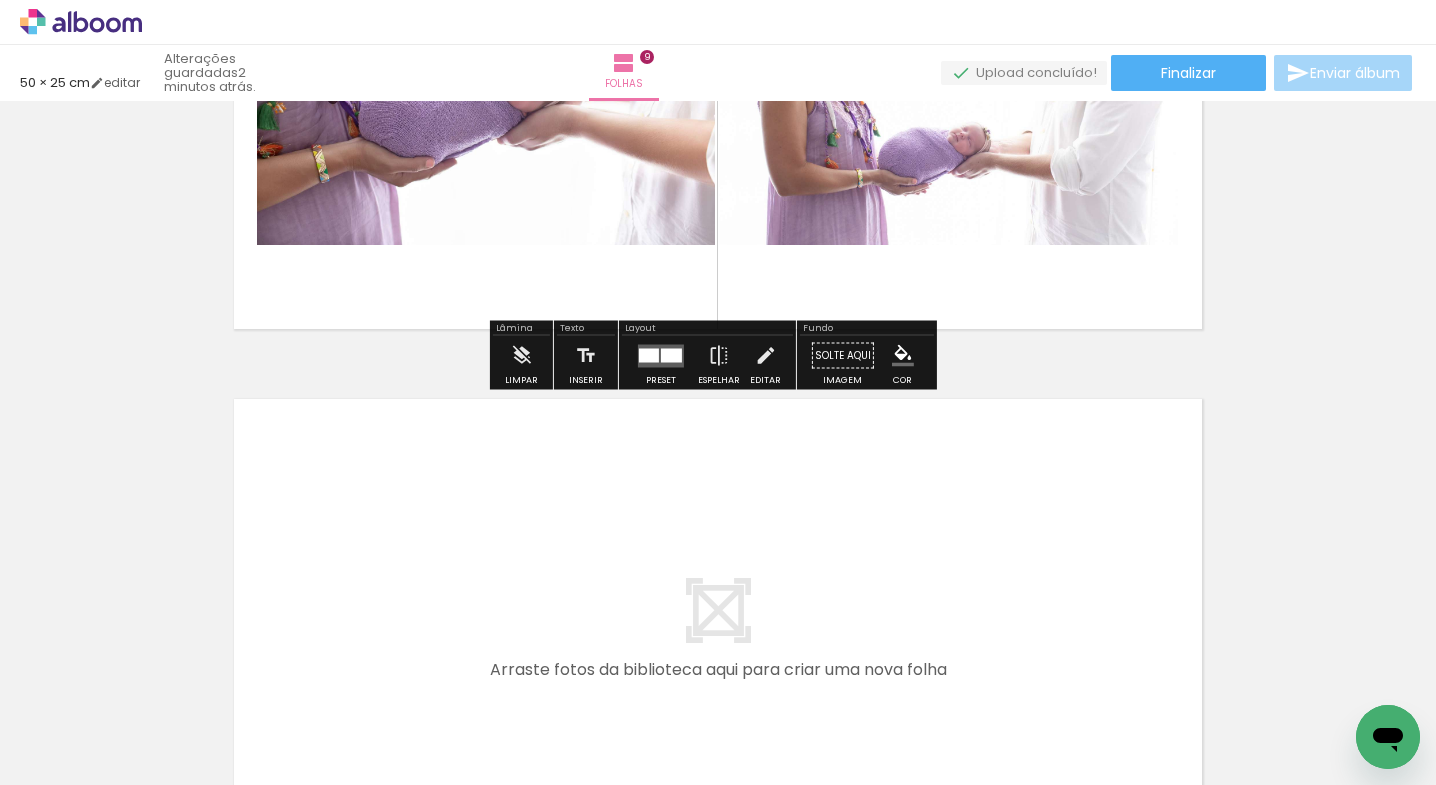 scroll, scrollTop: 4959, scrollLeft: 0, axis: vertical 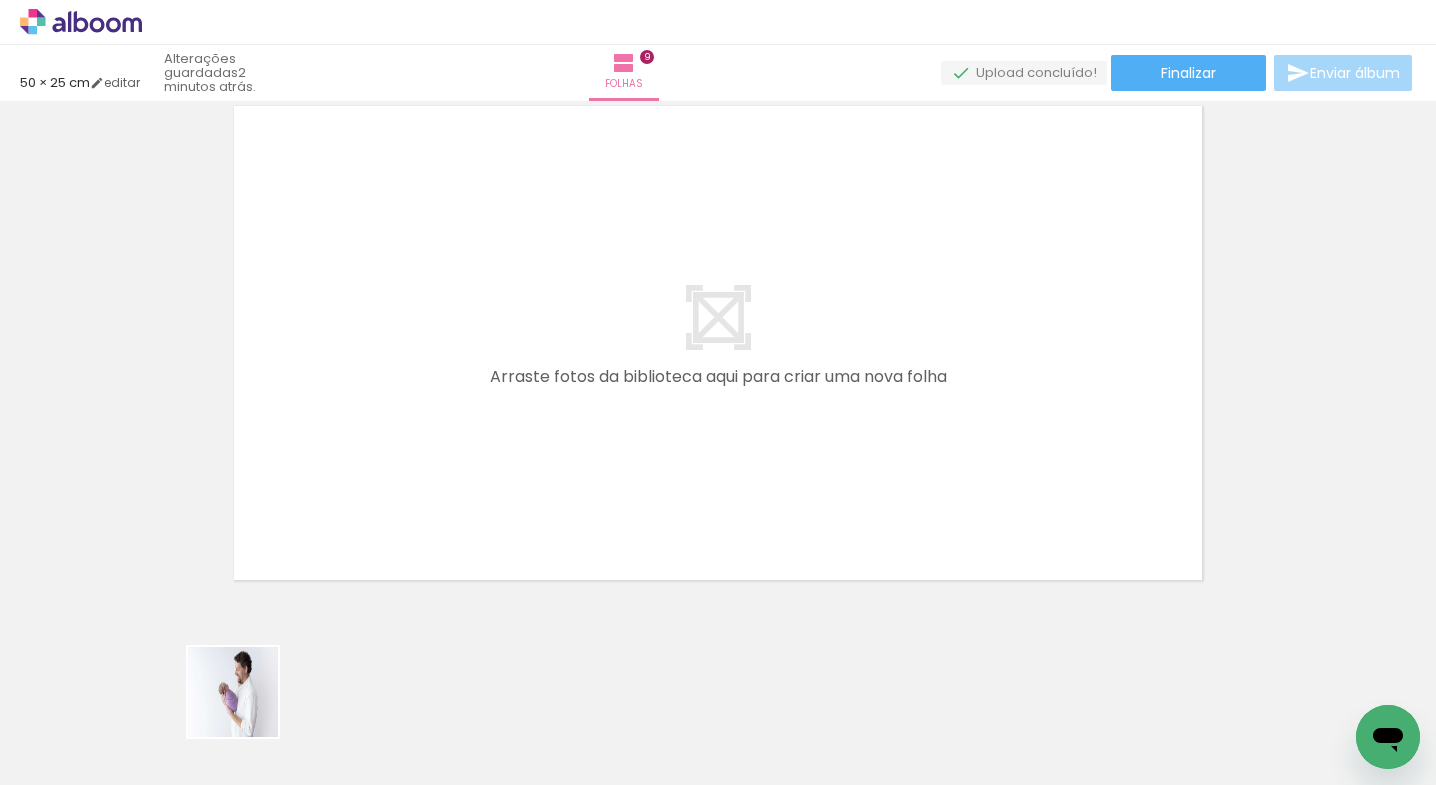 drag, startPoint x: 234, startPoint y: 726, endPoint x: 376, endPoint y: 572, distance: 209.47554 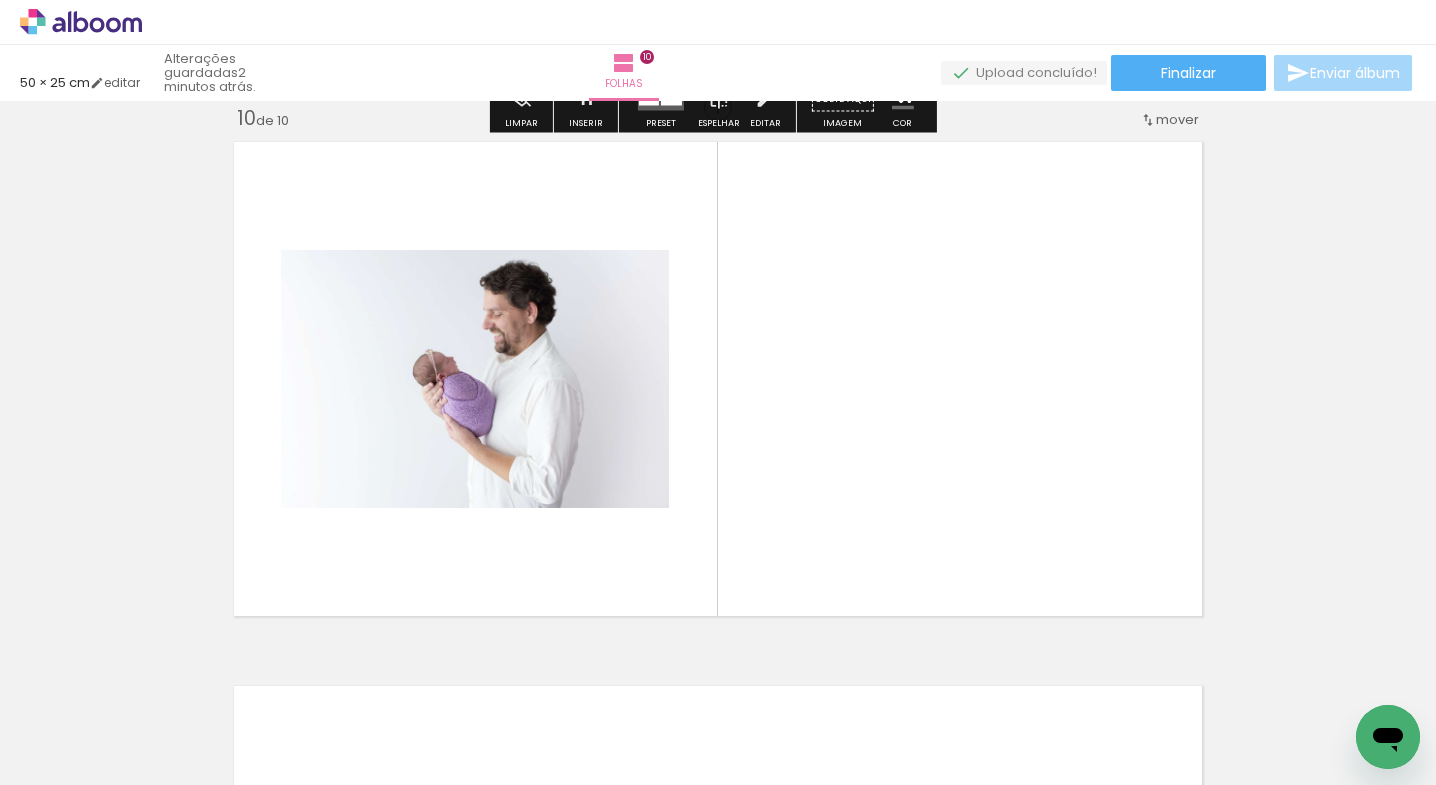 scroll, scrollTop: 4921, scrollLeft: 0, axis: vertical 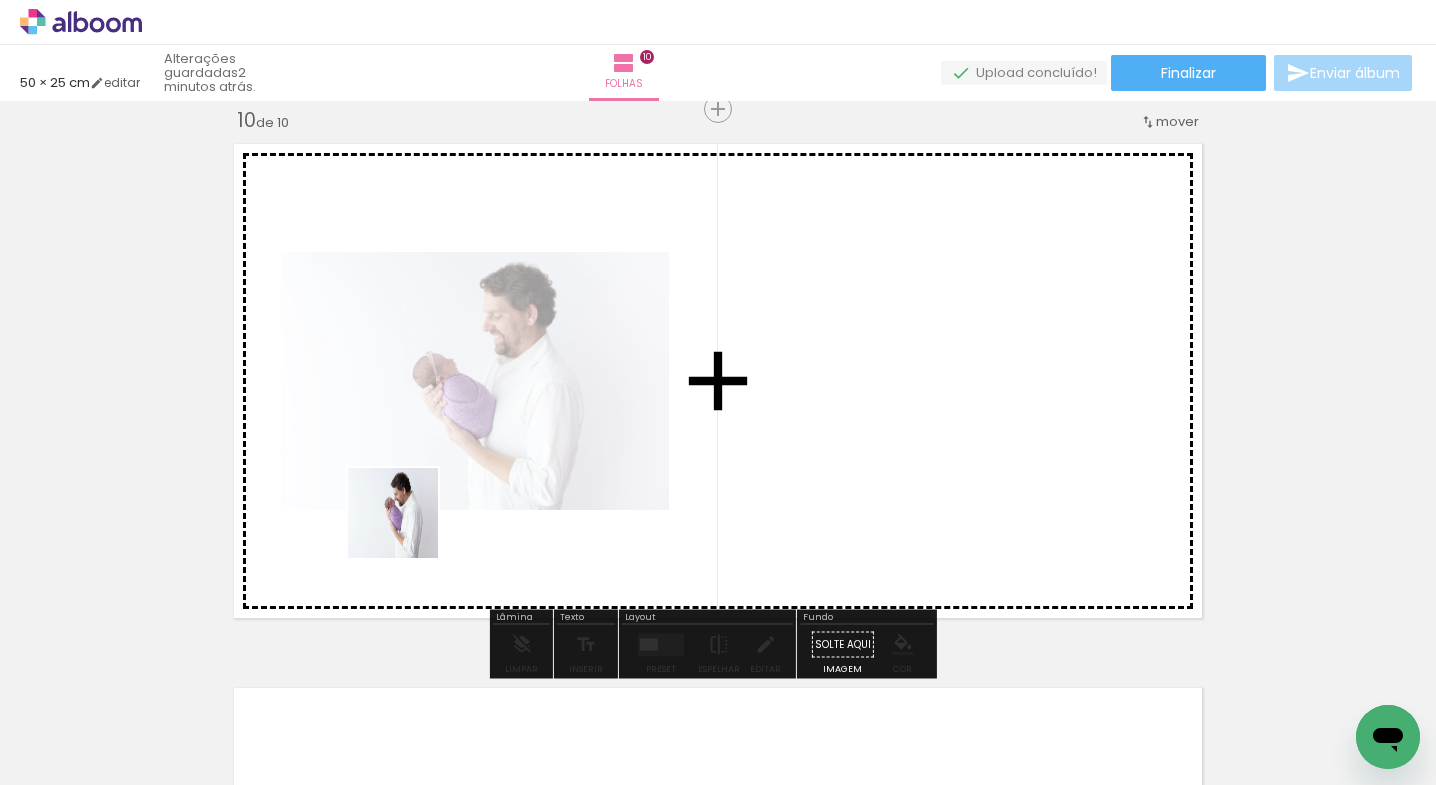 drag, startPoint x: 226, startPoint y: 715, endPoint x: 442, endPoint y: 573, distance: 258.49564 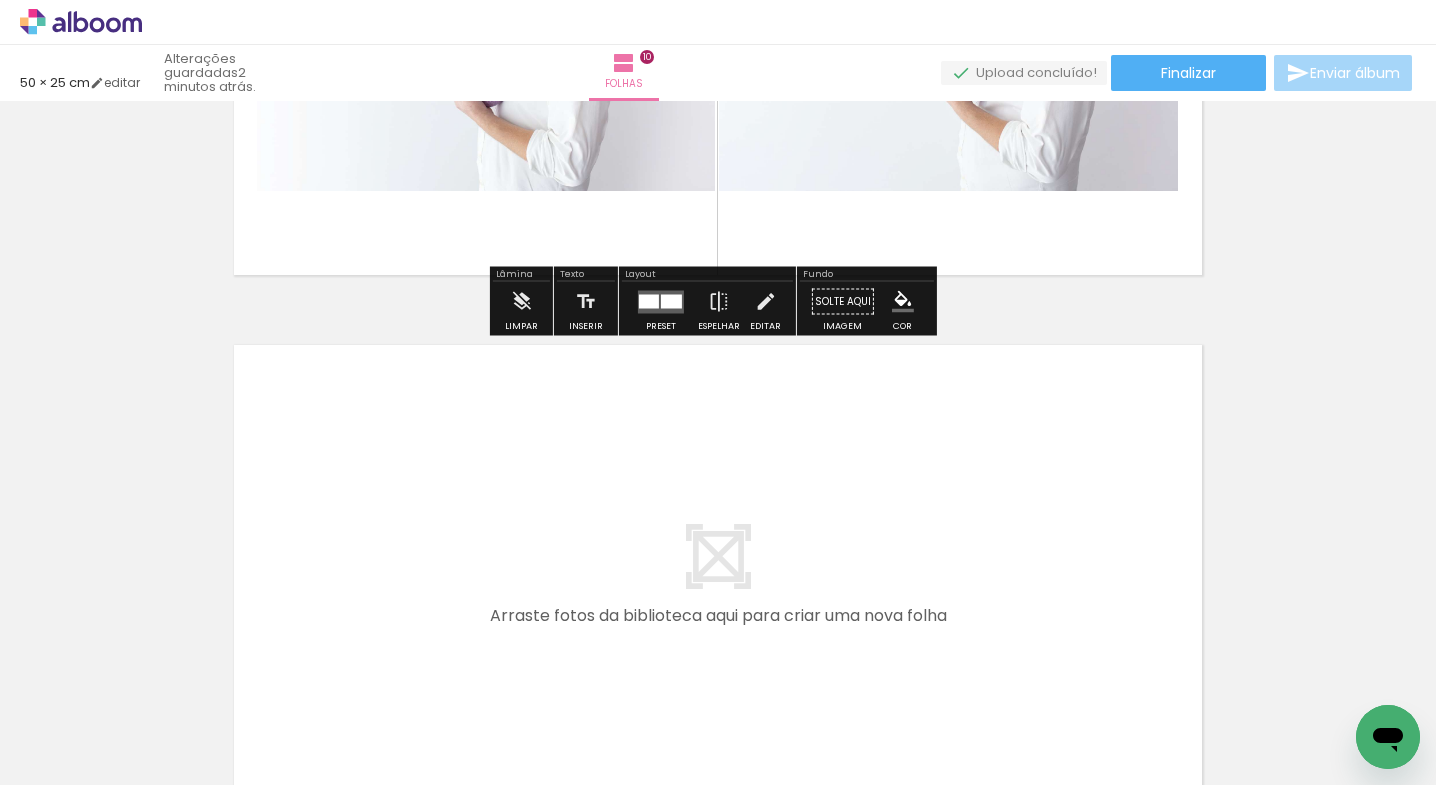 scroll, scrollTop: 5421, scrollLeft: 0, axis: vertical 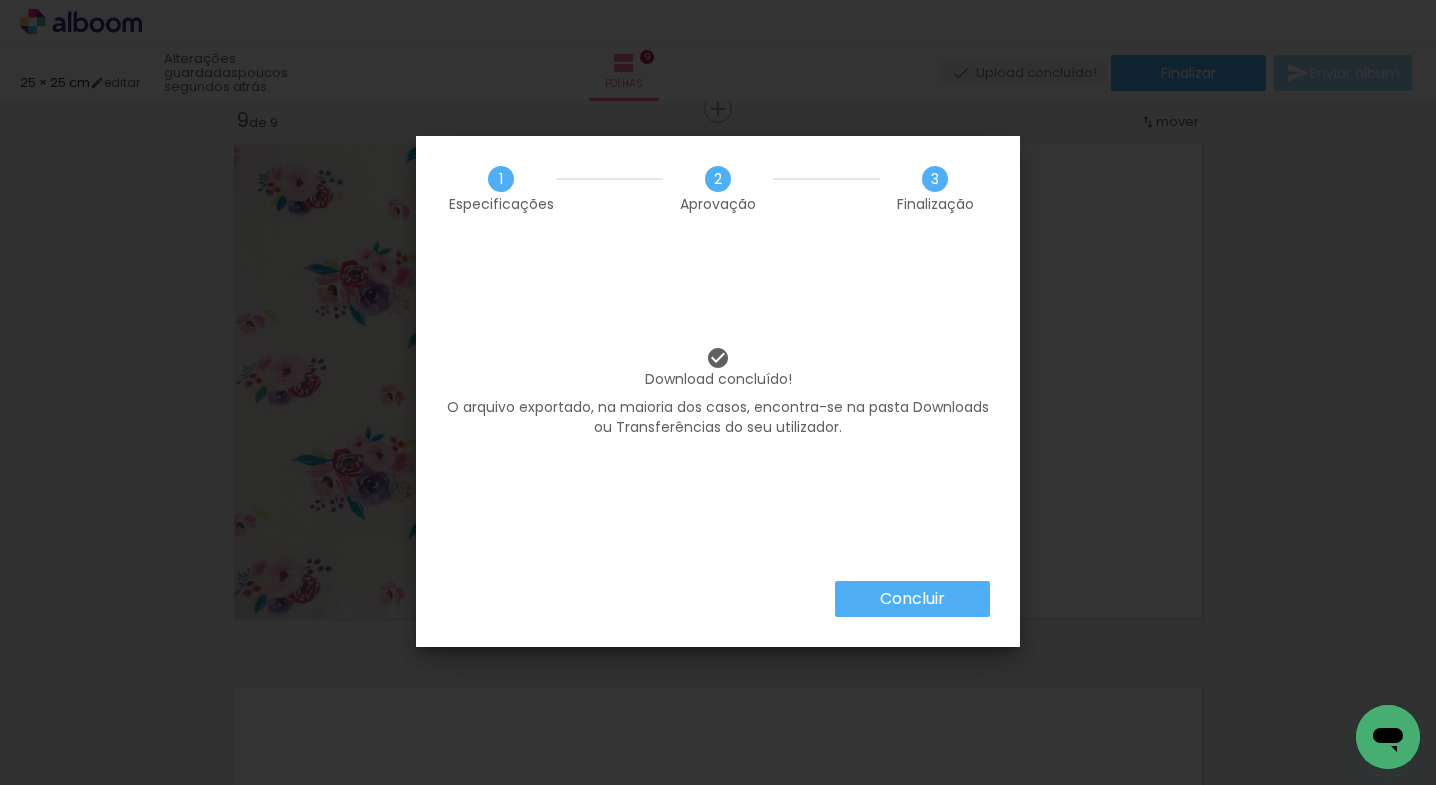 click on "Concluir" at bounding box center (912, 599) 